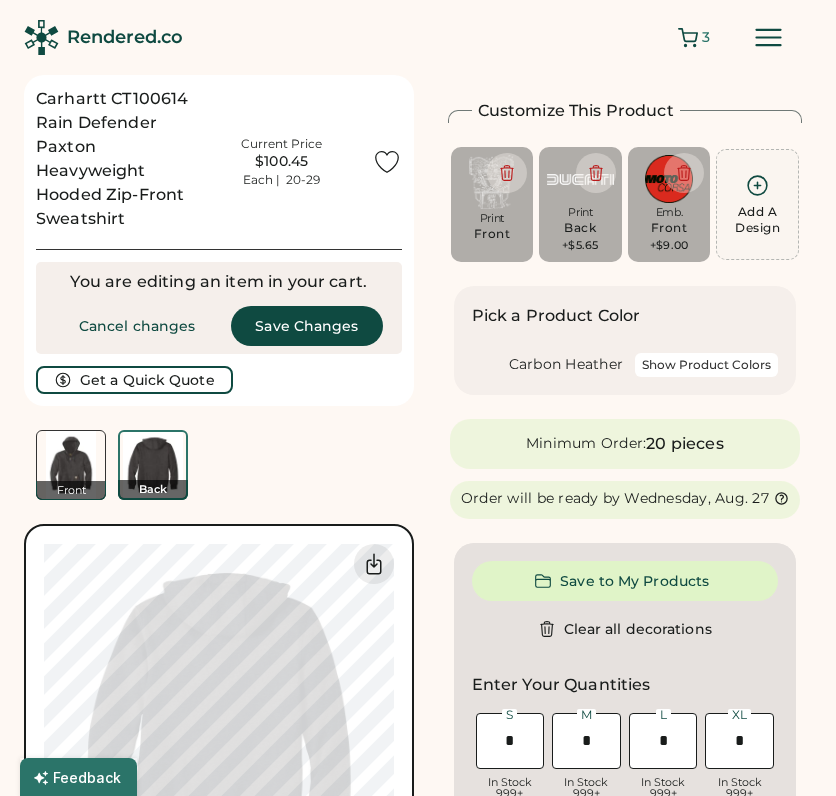 scroll, scrollTop: 0, scrollLeft: 0, axis: both 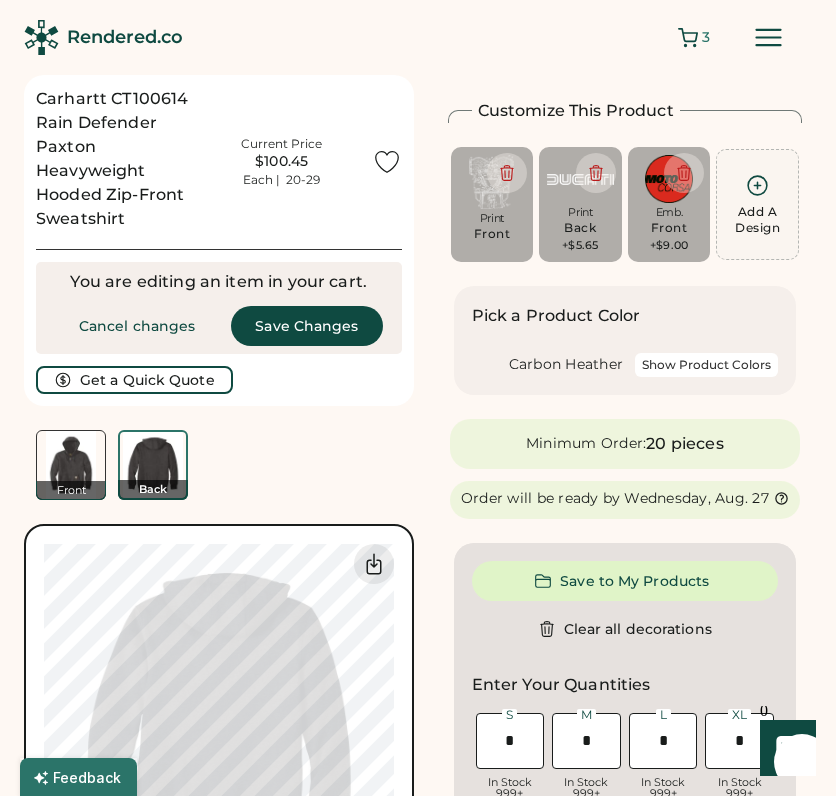 click 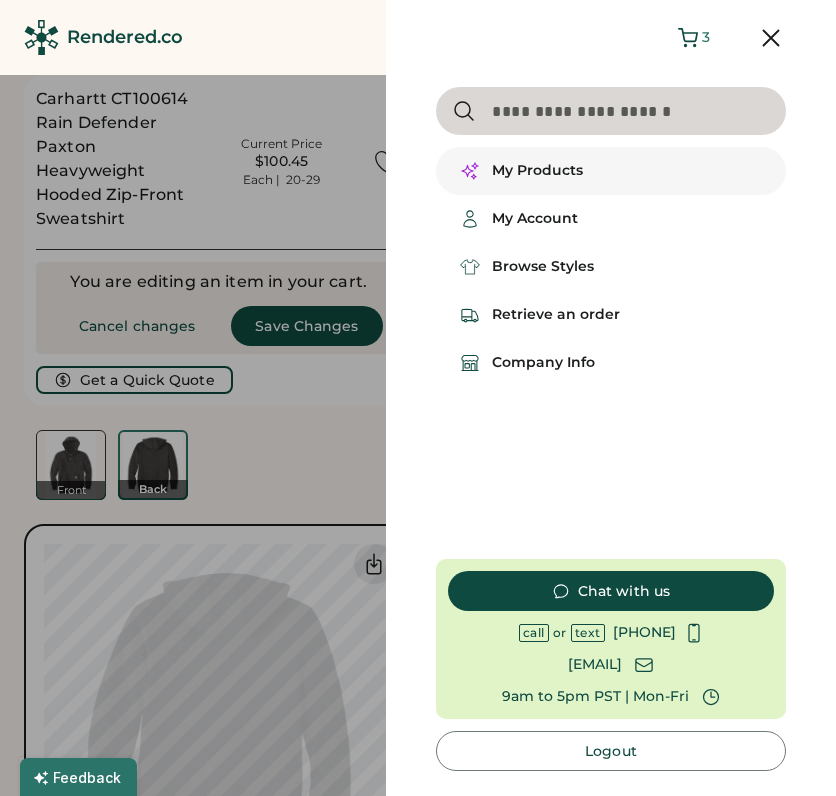 click on "My Products" at bounding box center (537, 171) 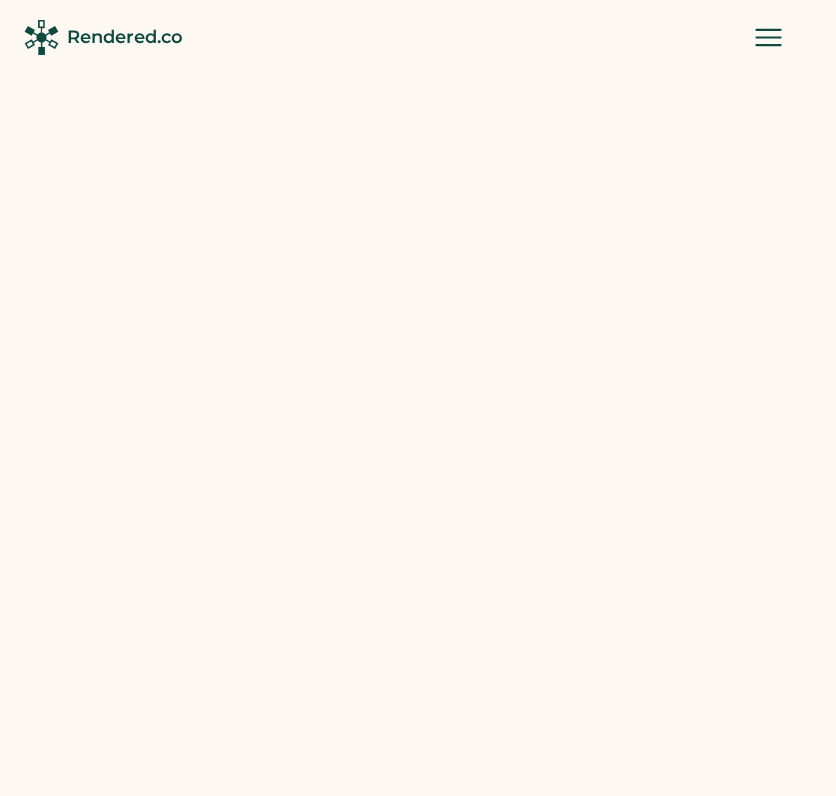 scroll, scrollTop: 0, scrollLeft: 0, axis: both 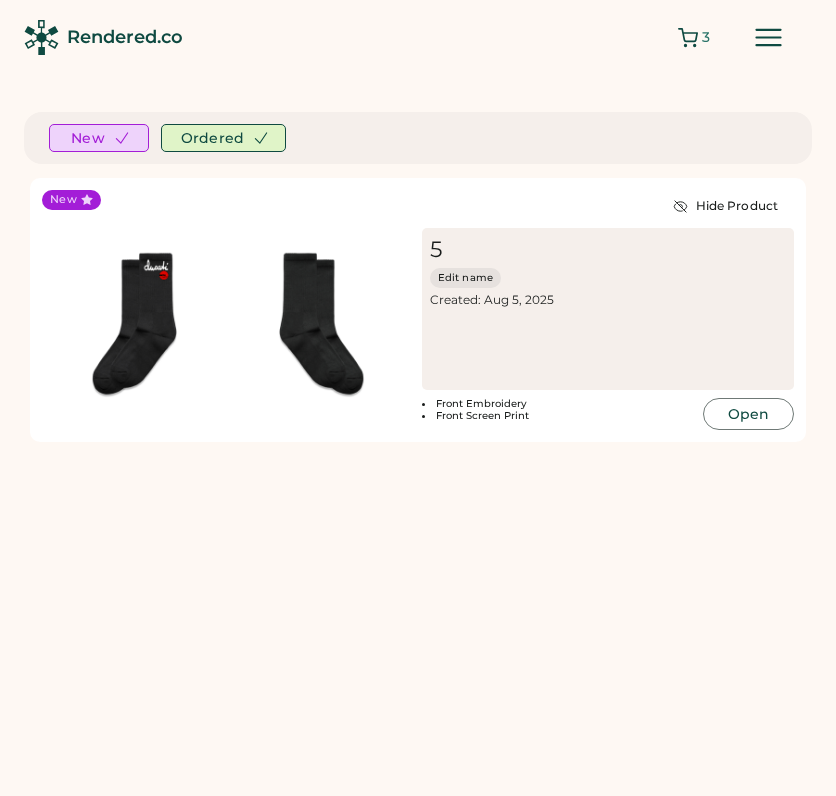 click 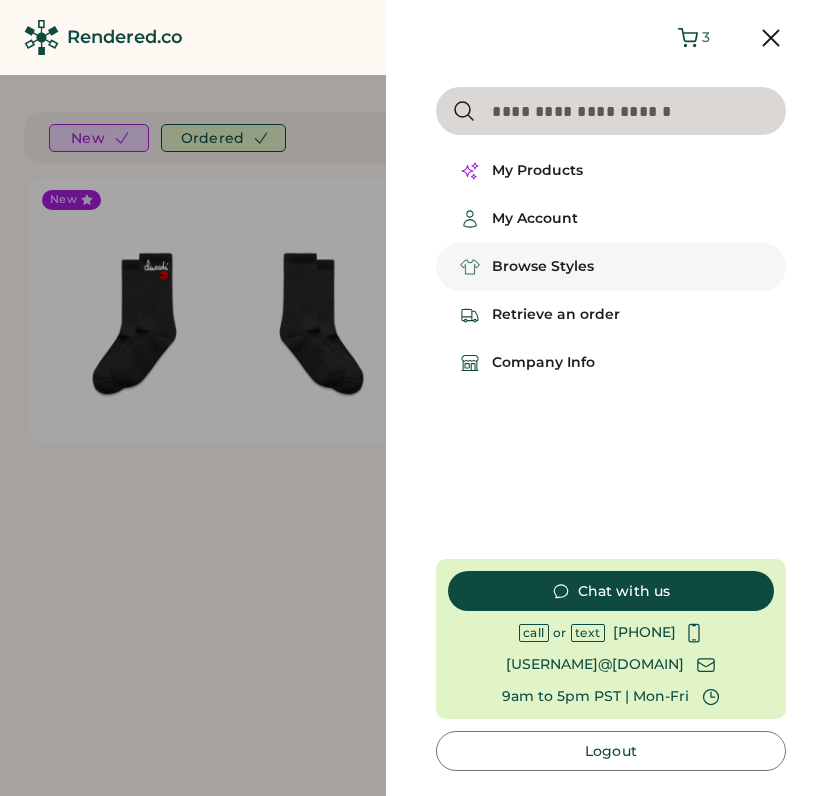 click on "Browse Styles" at bounding box center [543, 267] 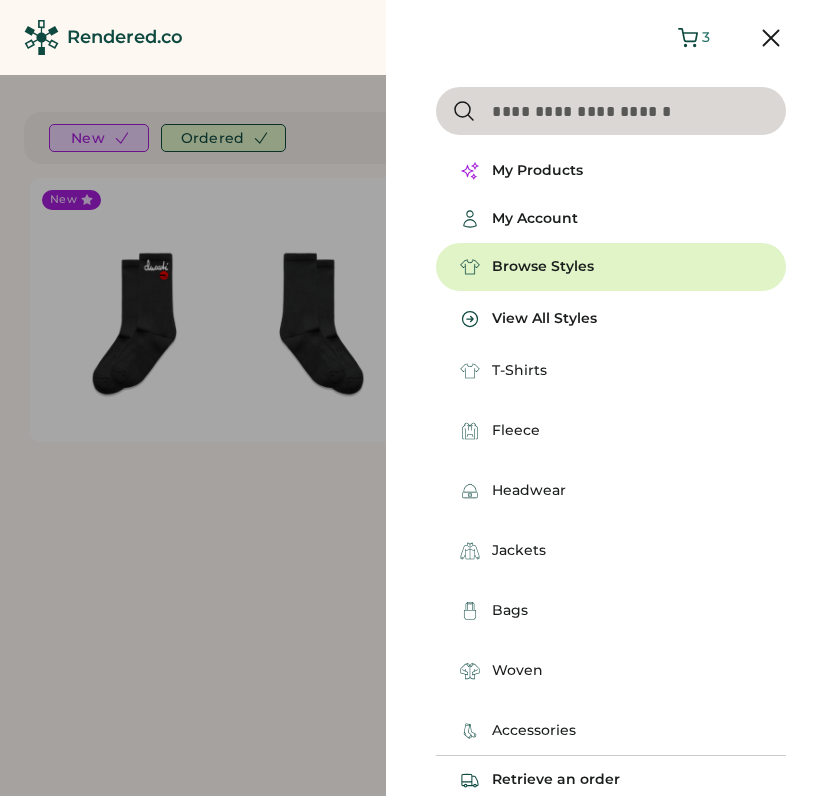 click on "T-Shirts" at bounding box center [519, 371] 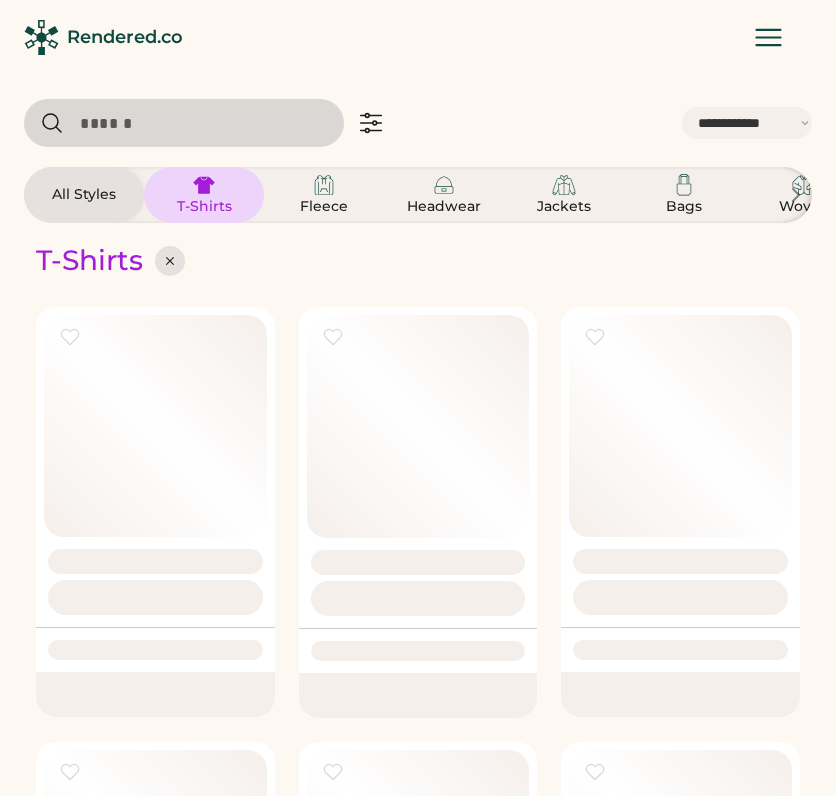 select on "*****" 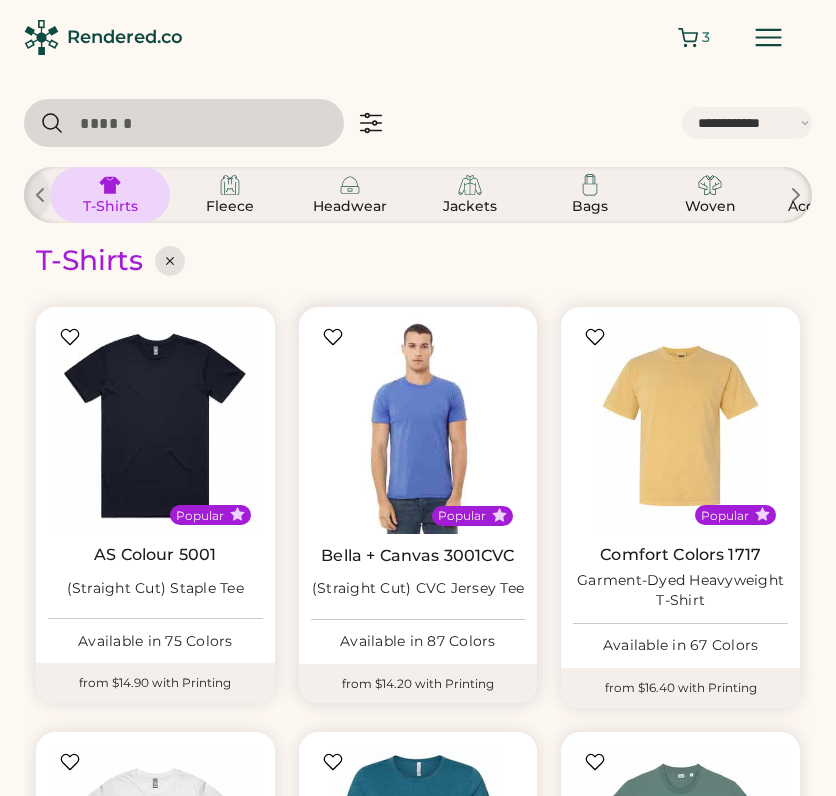 scroll, scrollTop: 0, scrollLeft: 120, axis: horizontal 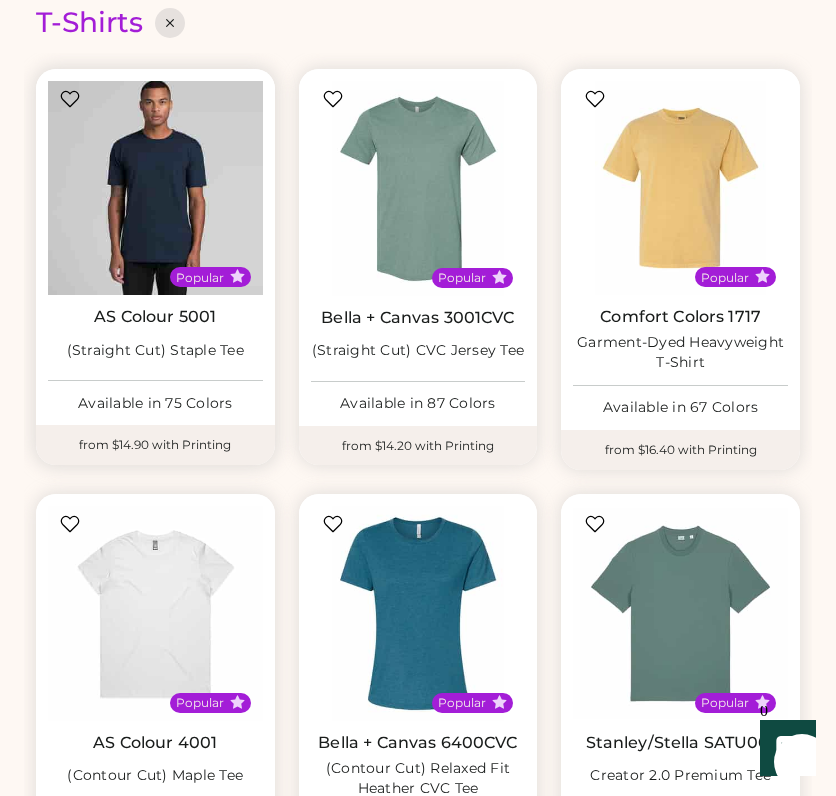 click at bounding box center (155, 188) 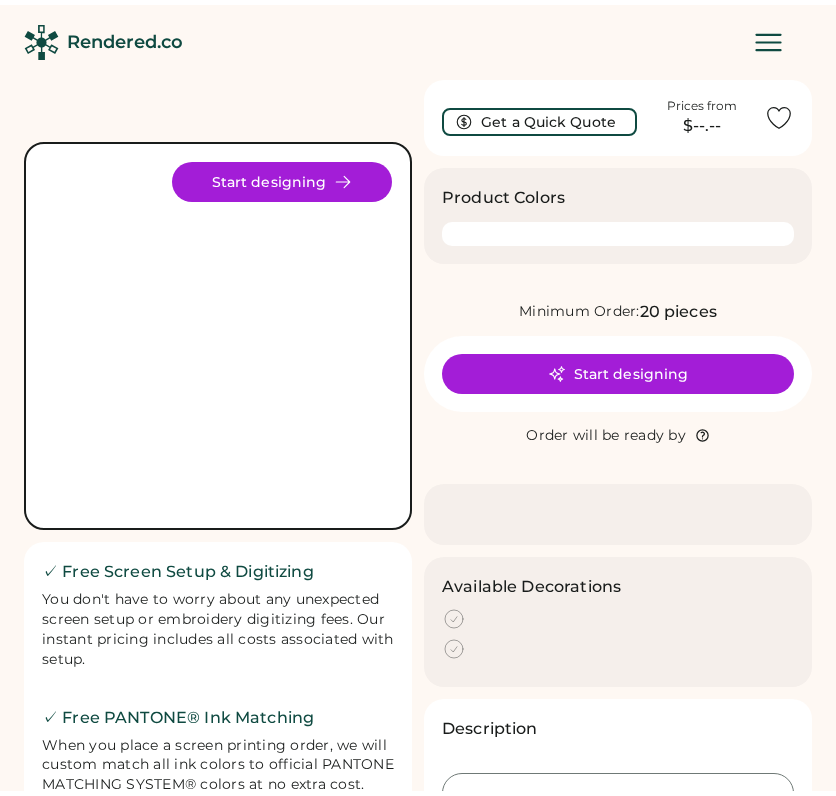 scroll, scrollTop: 0, scrollLeft: 0, axis: both 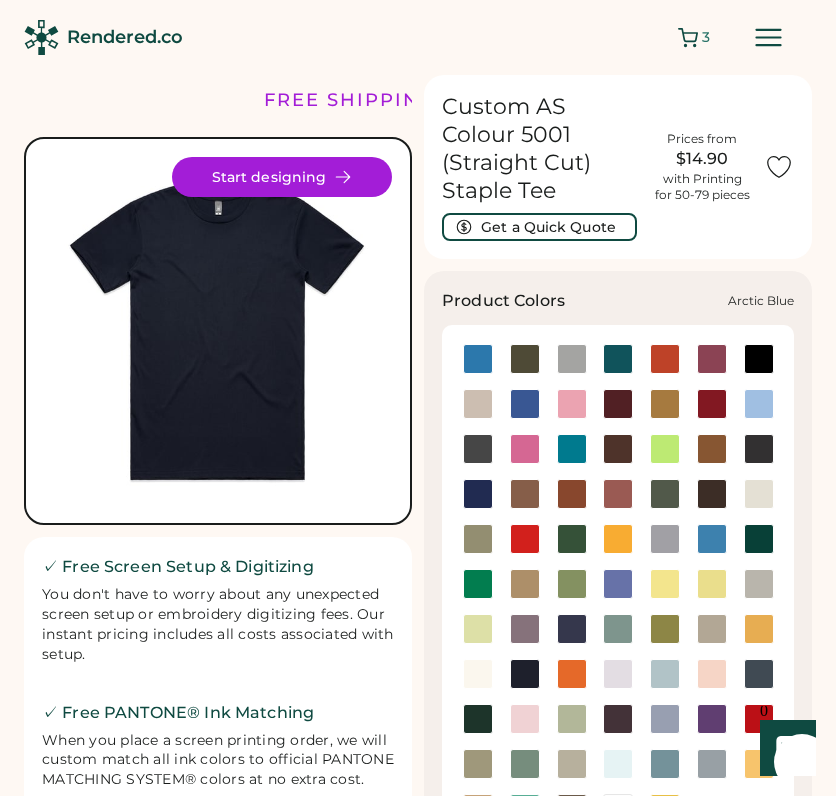 click at bounding box center [478, 359] 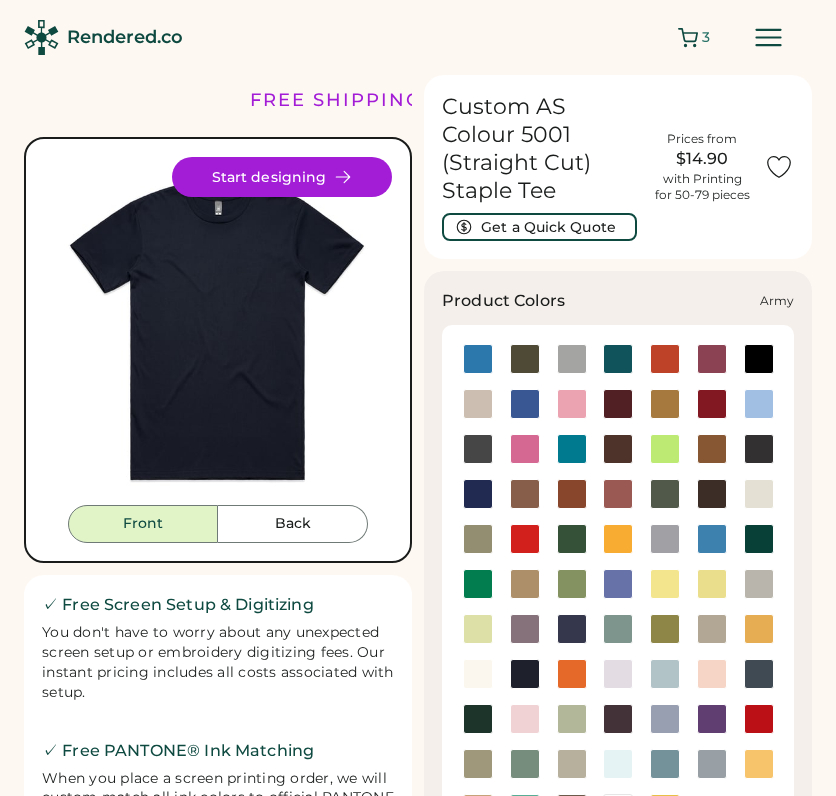 scroll, scrollTop: 0, scrollLeft: 0, axis: both 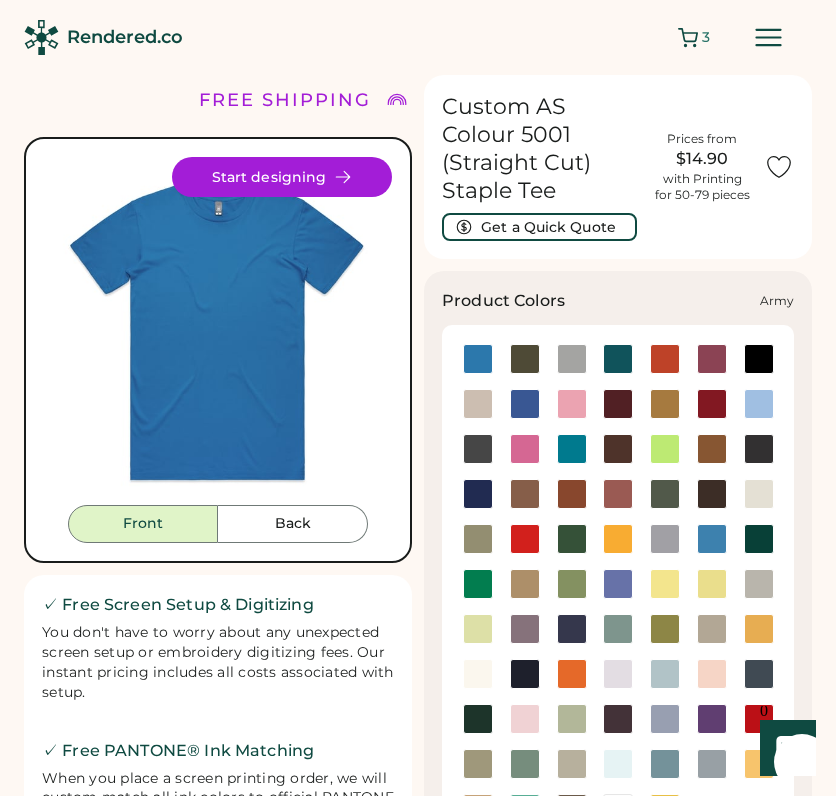 click at bounding box center (525, 359) 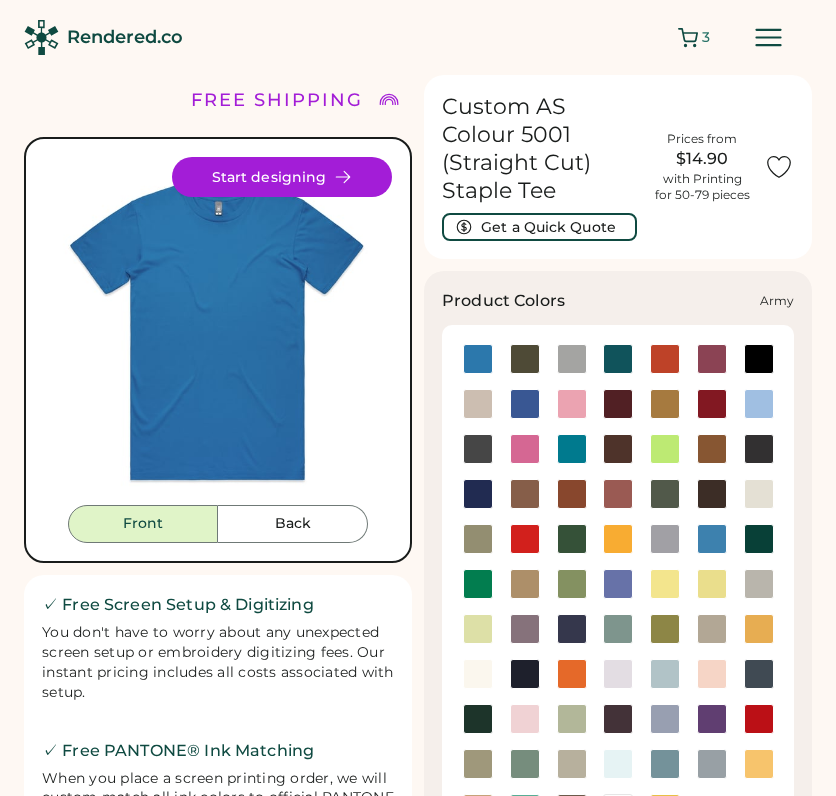 scroll, scrollTop: 0, scrollLeft: 0, axis: both 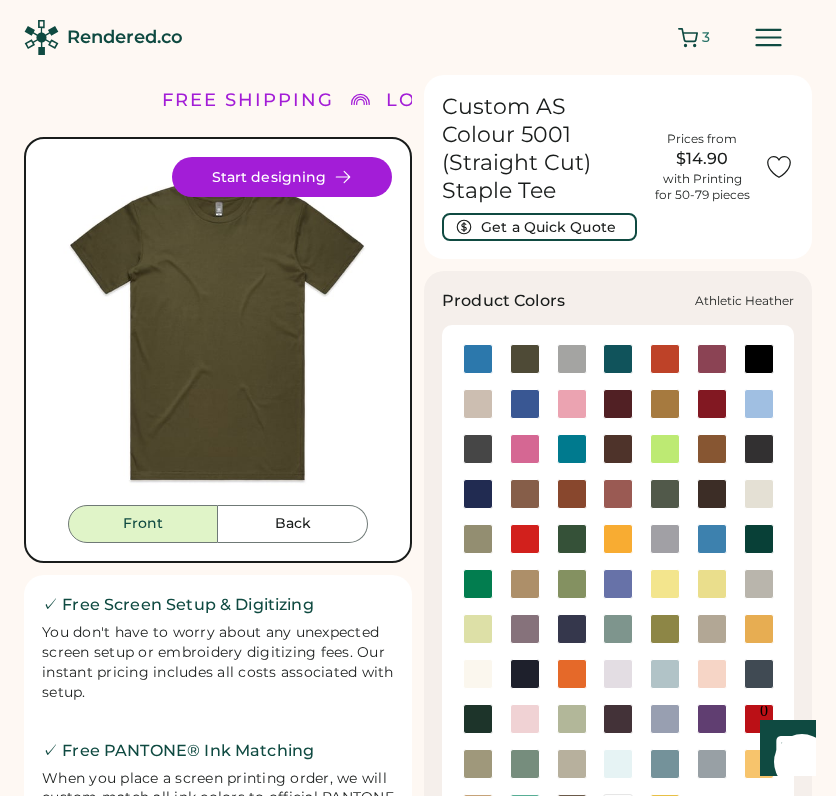 click at bounding box center (572, 359) 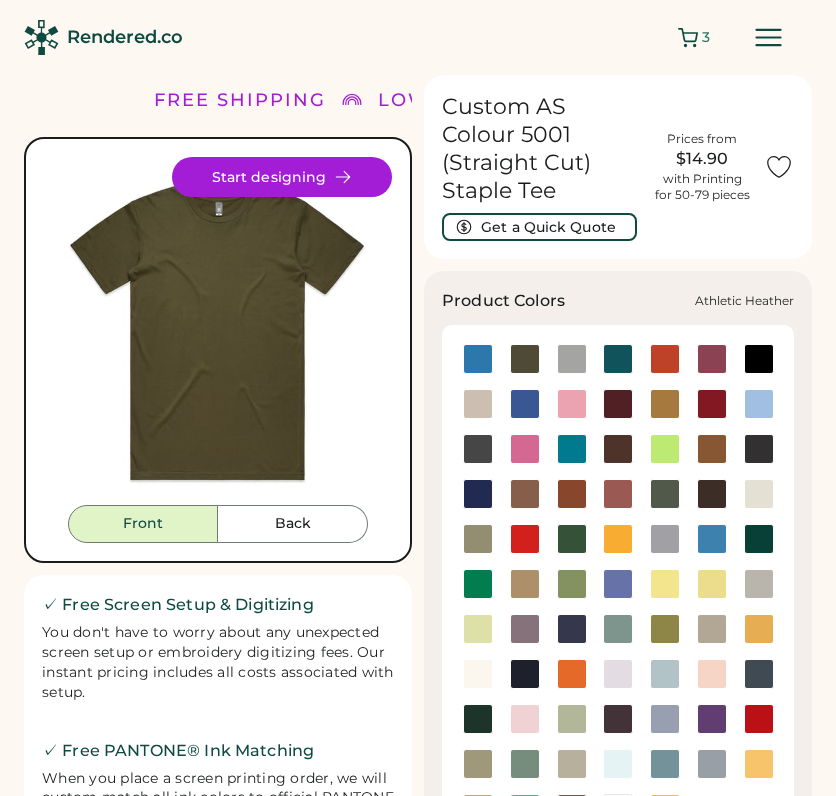 scroll, scrollTop: 0, scrollLeft: 0, axis: both 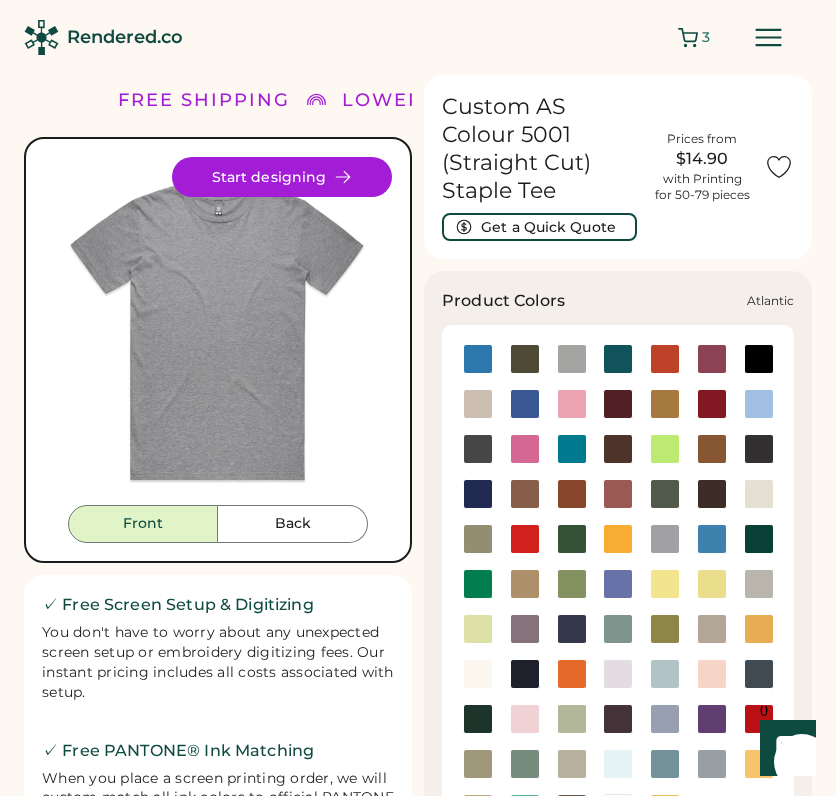 click at bounding box center [618, 359] 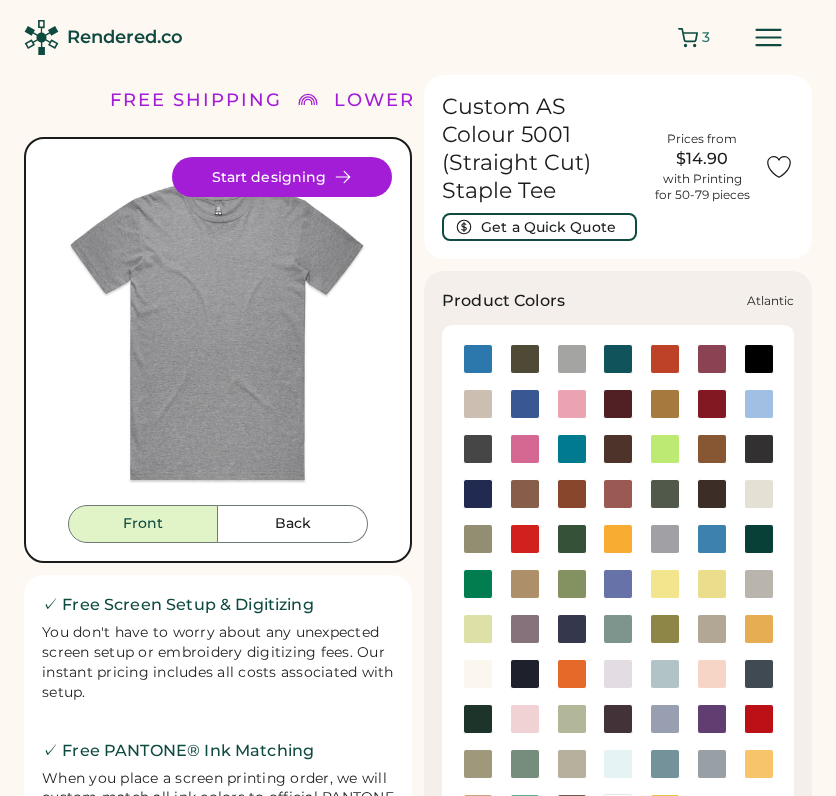 scroll, scrollTop: 0, scrollLeft: 0, axis: both 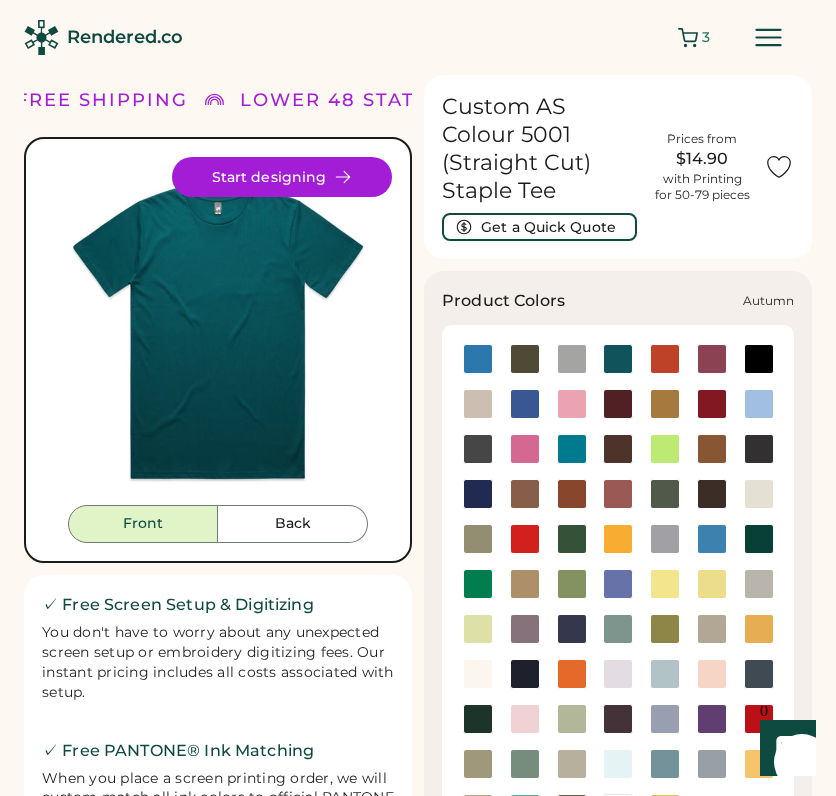 click at bounding box center (665, 359) 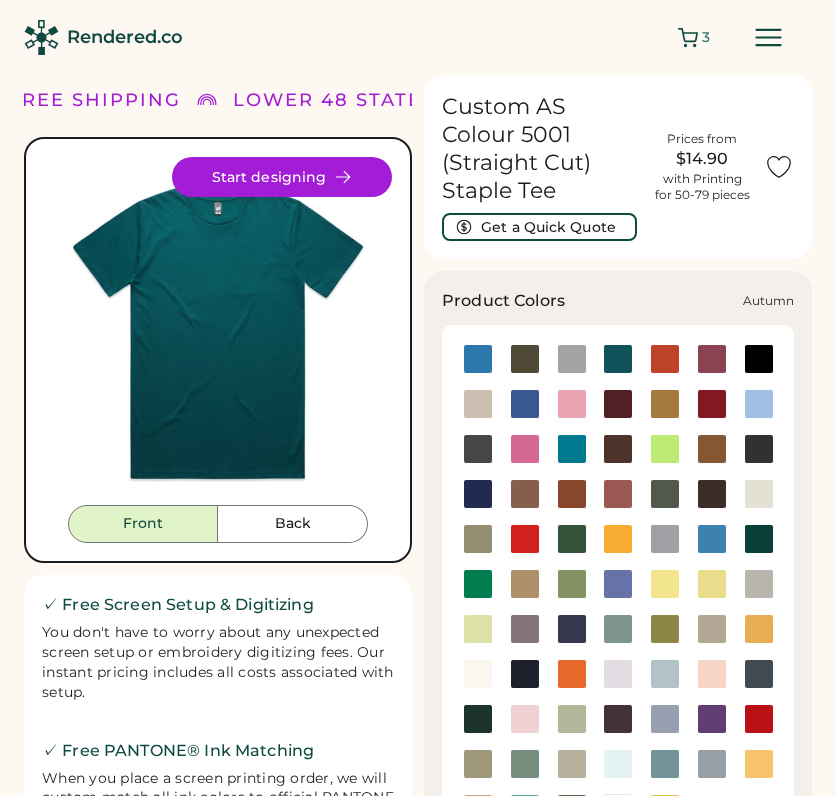 scroll, scrollTop: 0, scrollLeft: 0, axis: both 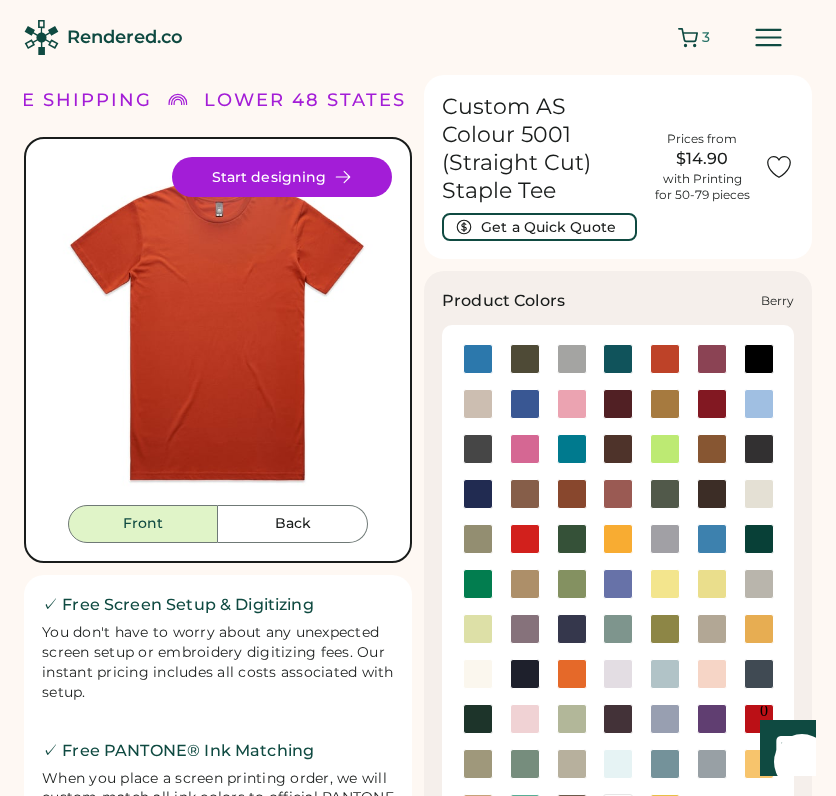 click at bounding box center (712, 359) 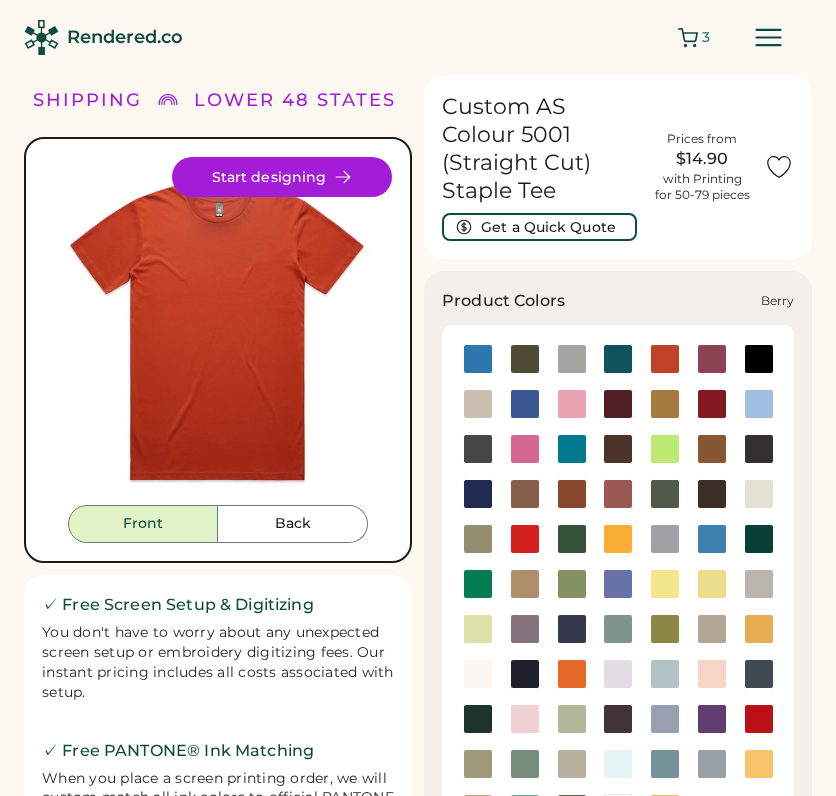 scroll, scrollTop: 0, scrollLeft: 0, axis: both 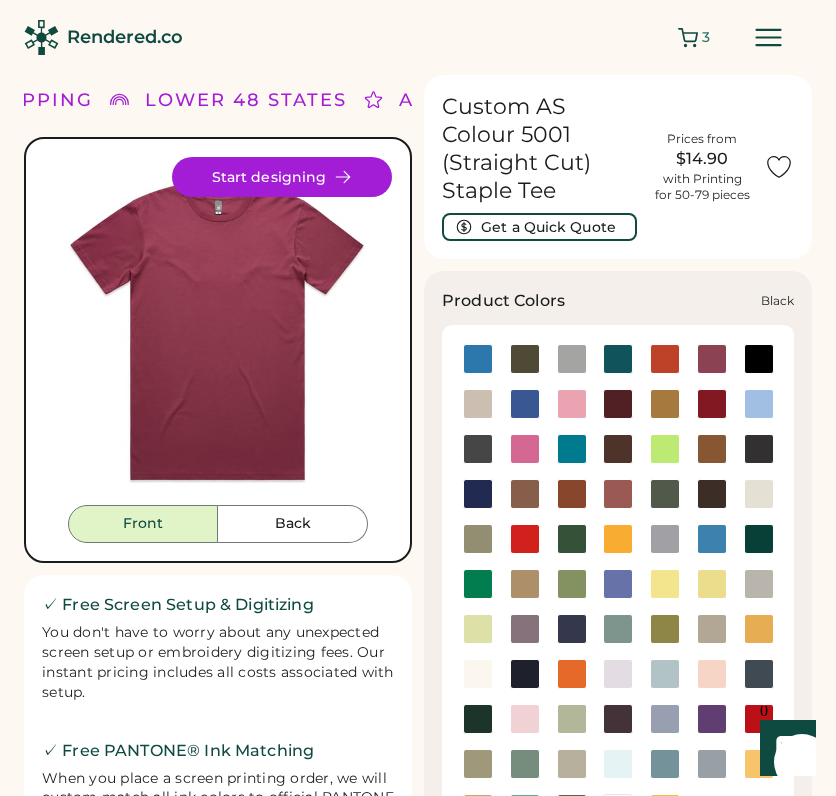 click at bounding box center [759, 359] 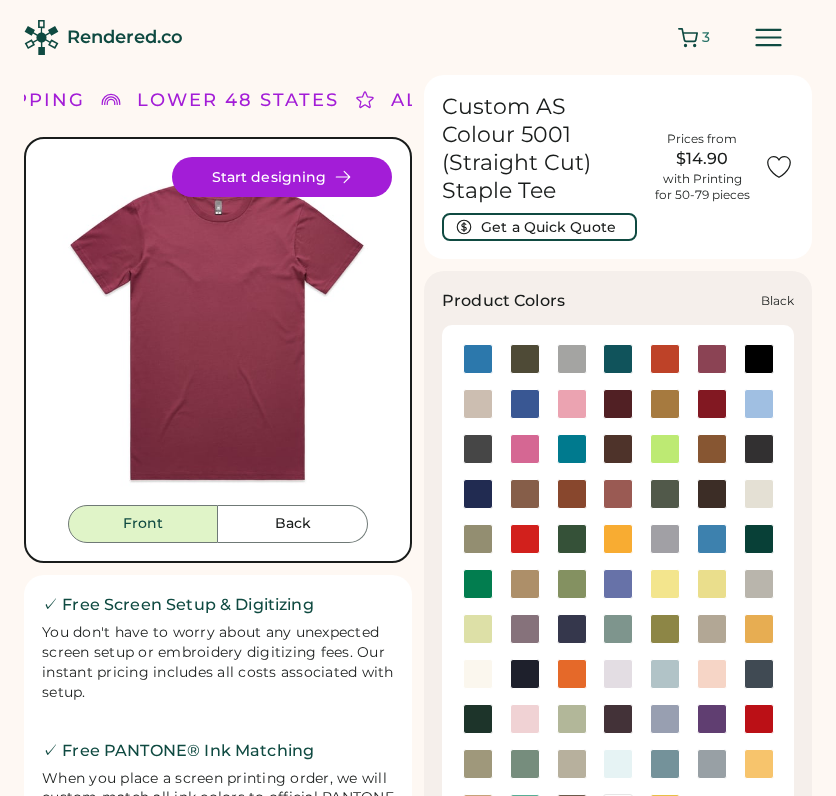 scroll, scrollTop: 0, scrollLeft: 0, axis: both 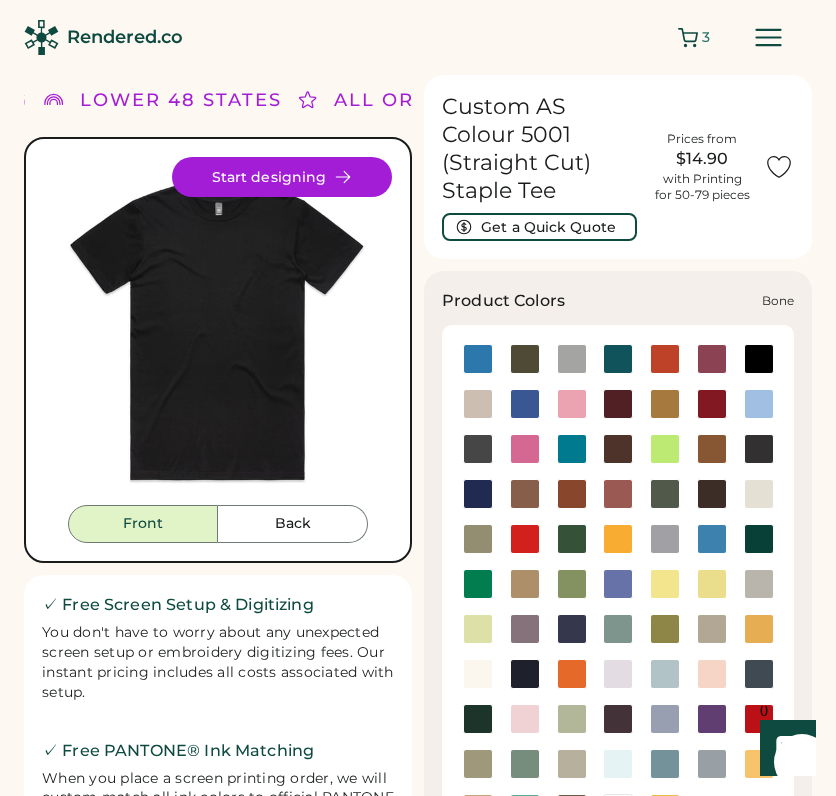 click at bounding box center (478, 404) 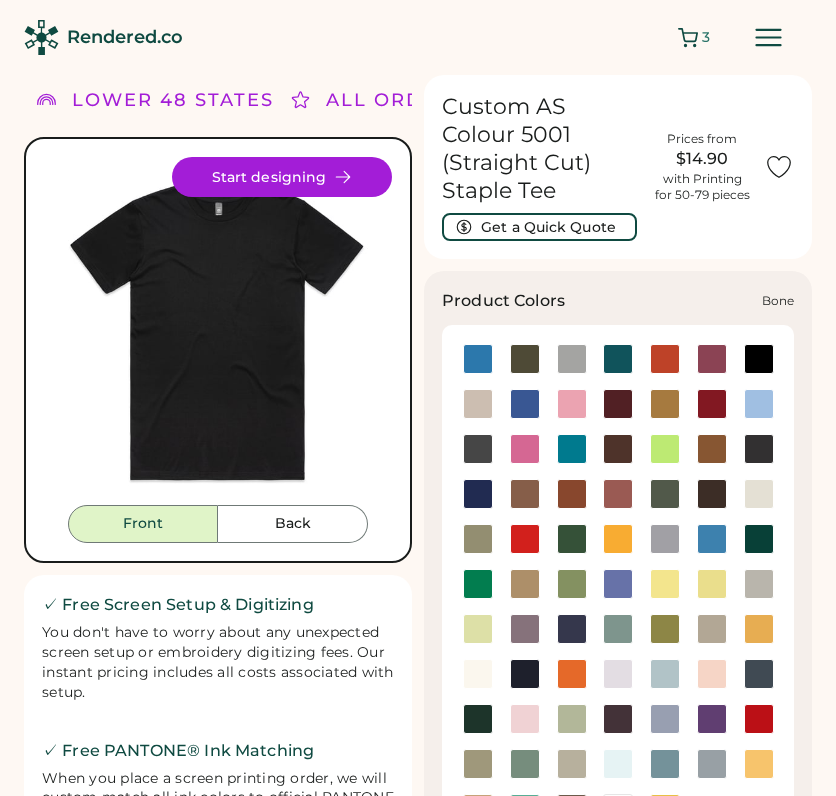 scroll, scrollTop: 0, scrollLeft: 0, axis: both 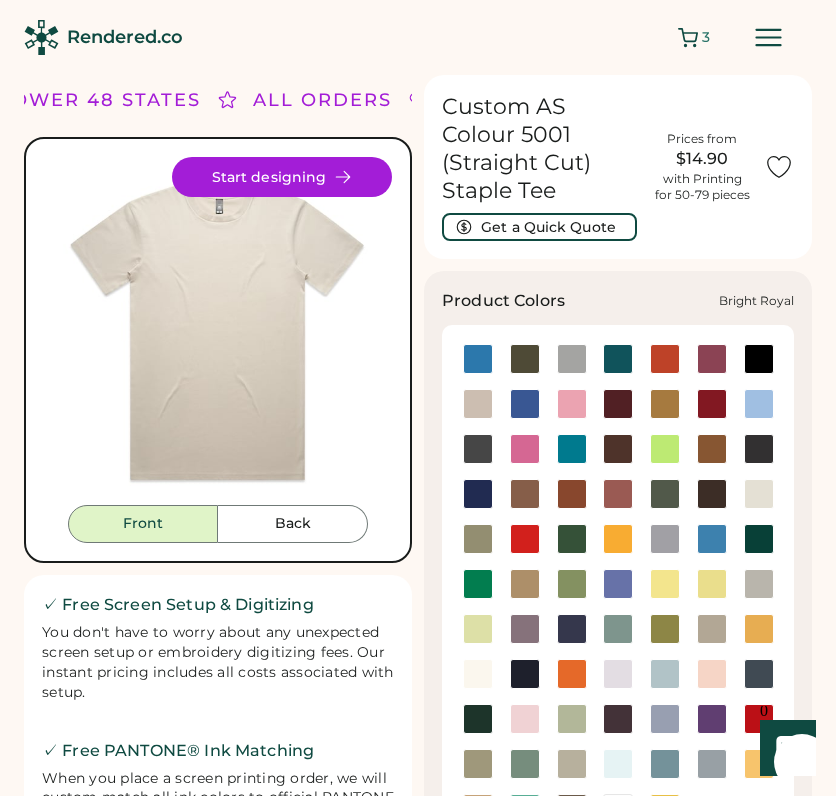 click at bounding box center [525, 404] 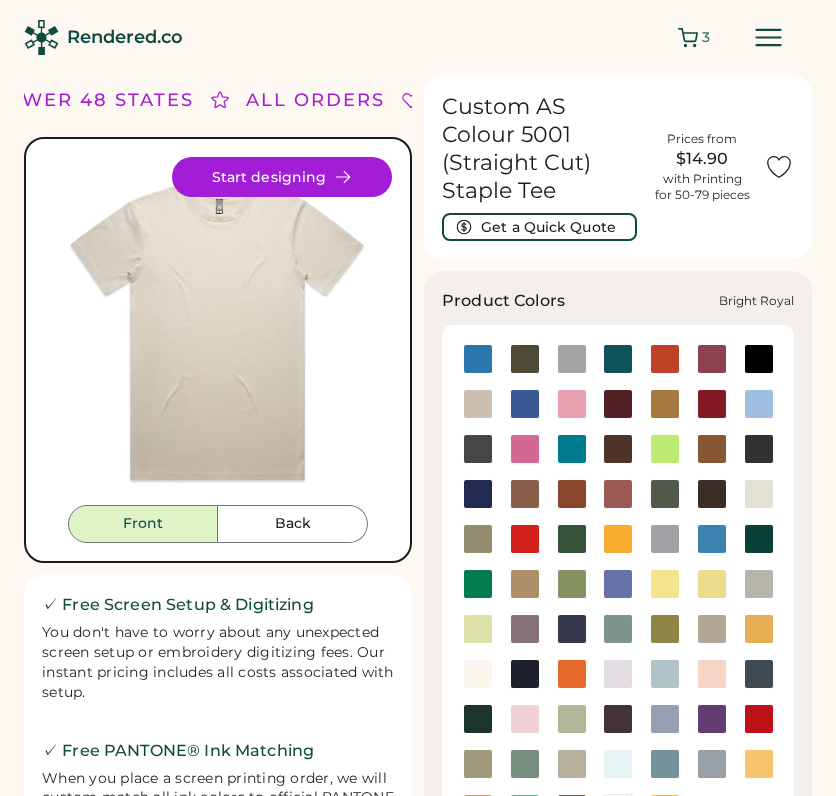 scroll, scrollTop: 0, scrollLeft: 0, axis: both 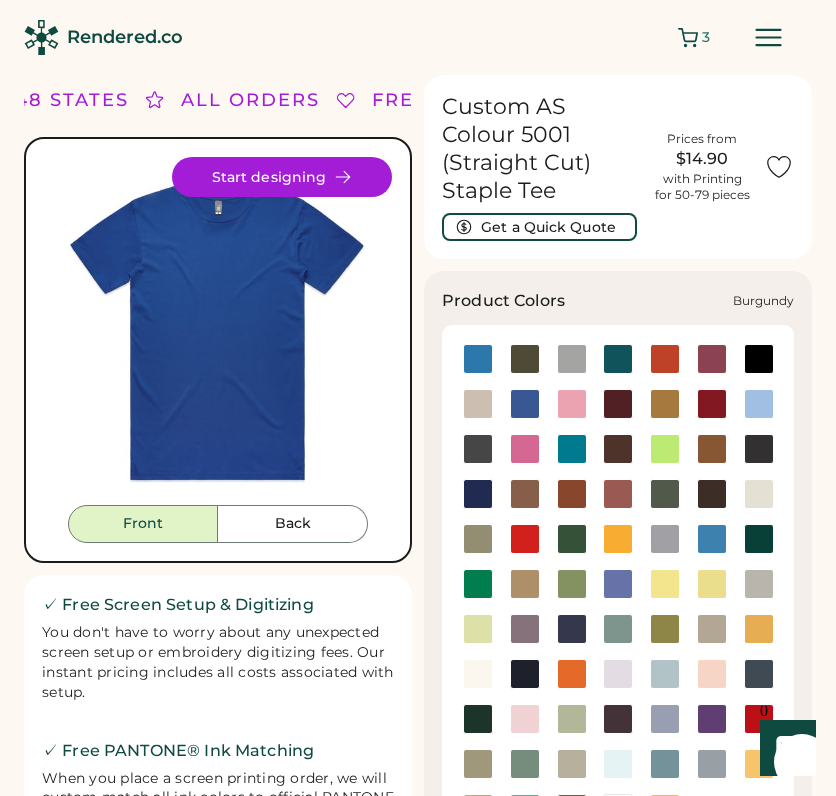 click at bounding box center (618, 404) 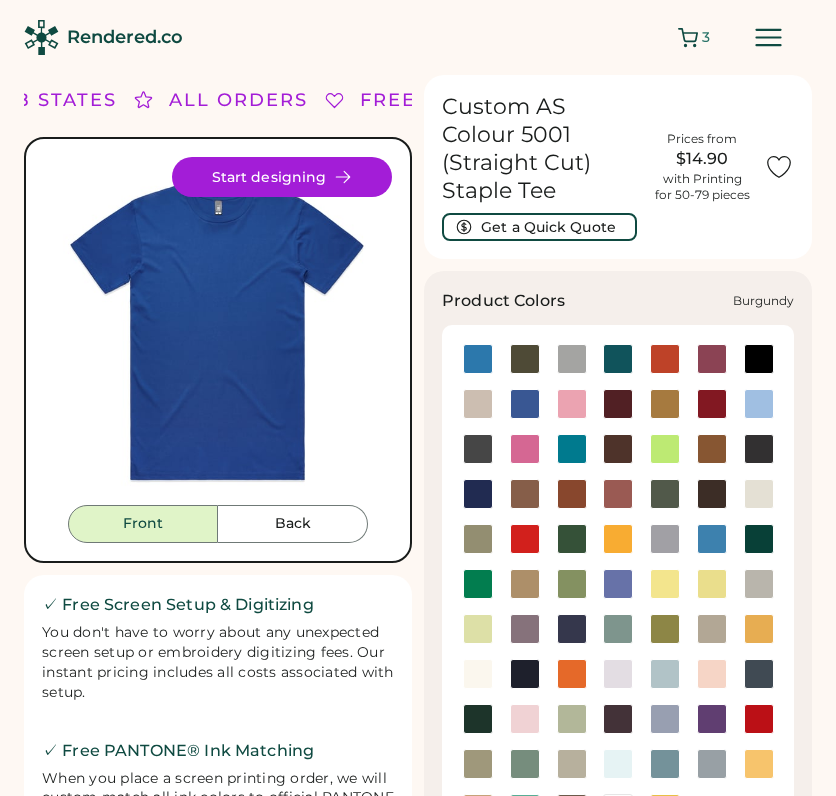 scroll, scrollTop: 0, scrollLeft: 0, axis: both 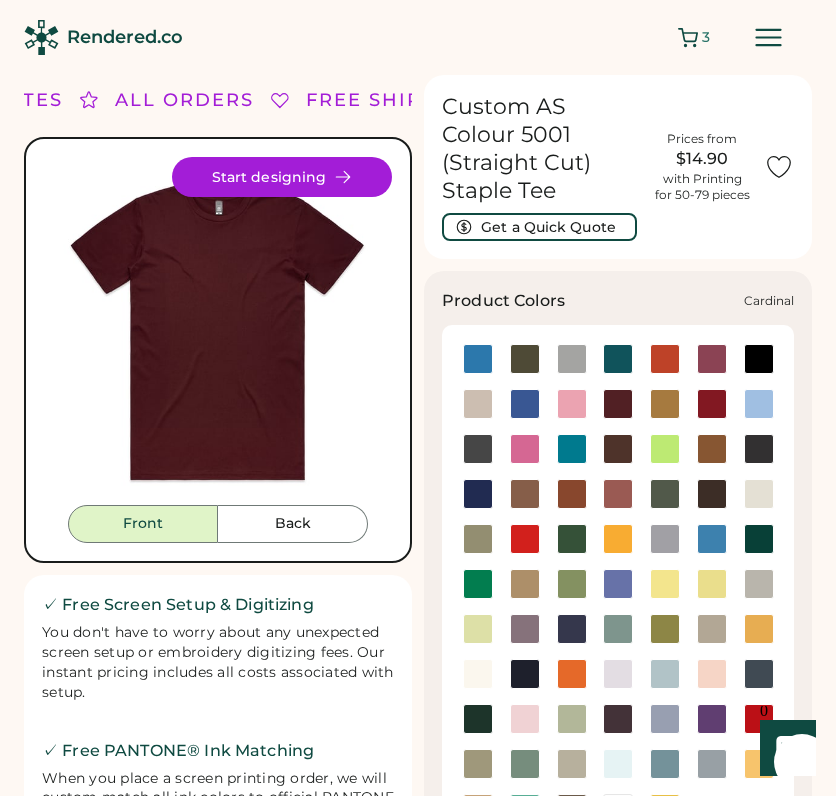 click at bounding box center [712, 404] 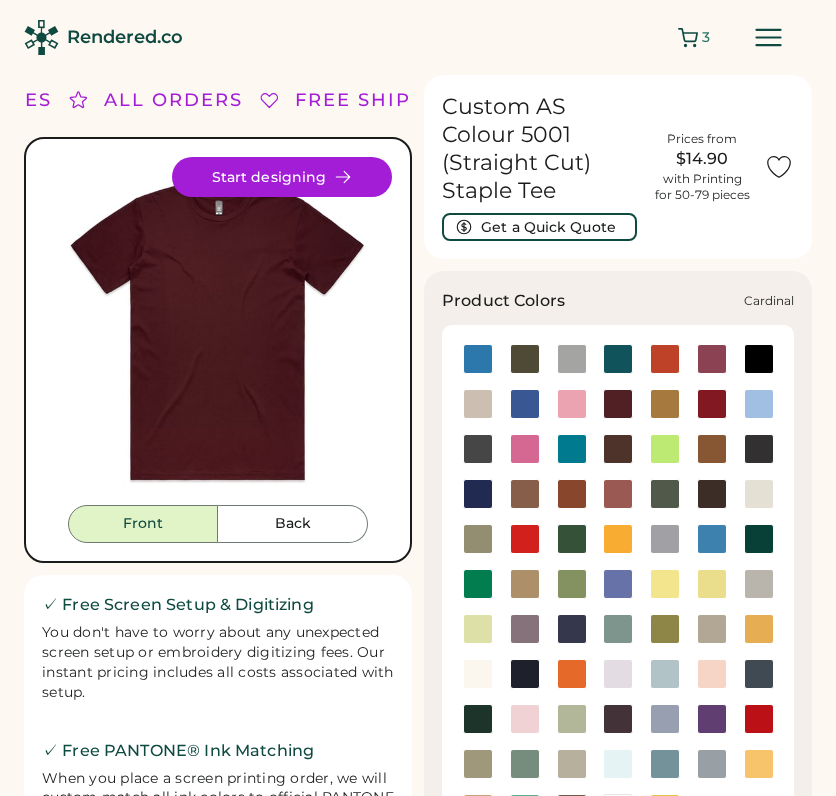 scroll, scrollTop: 0, scrollLeft: 0, axis: both 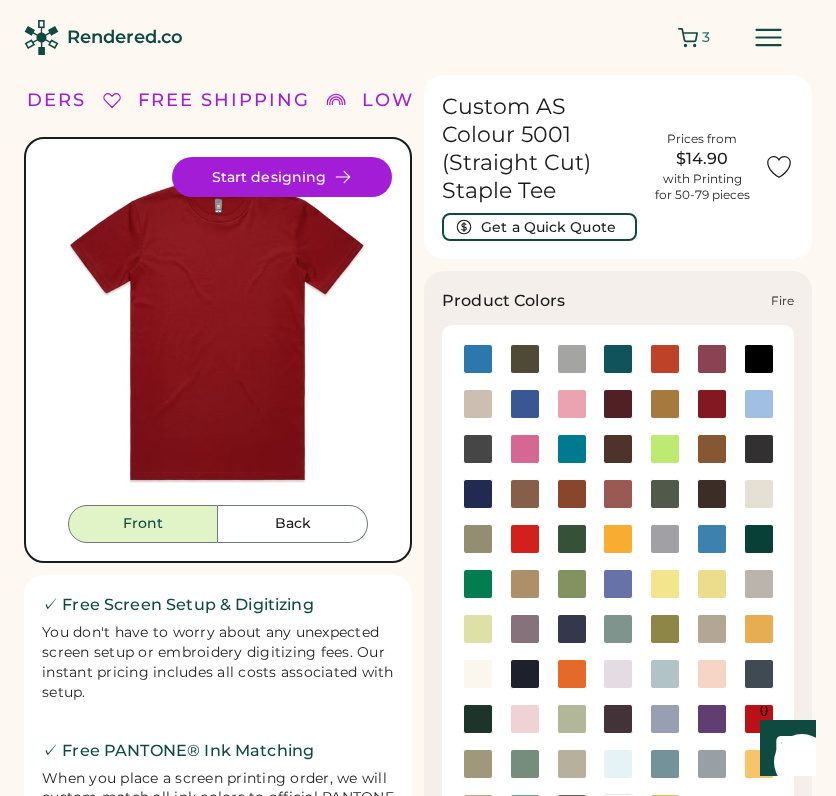 click at bounding box center [525, 539] 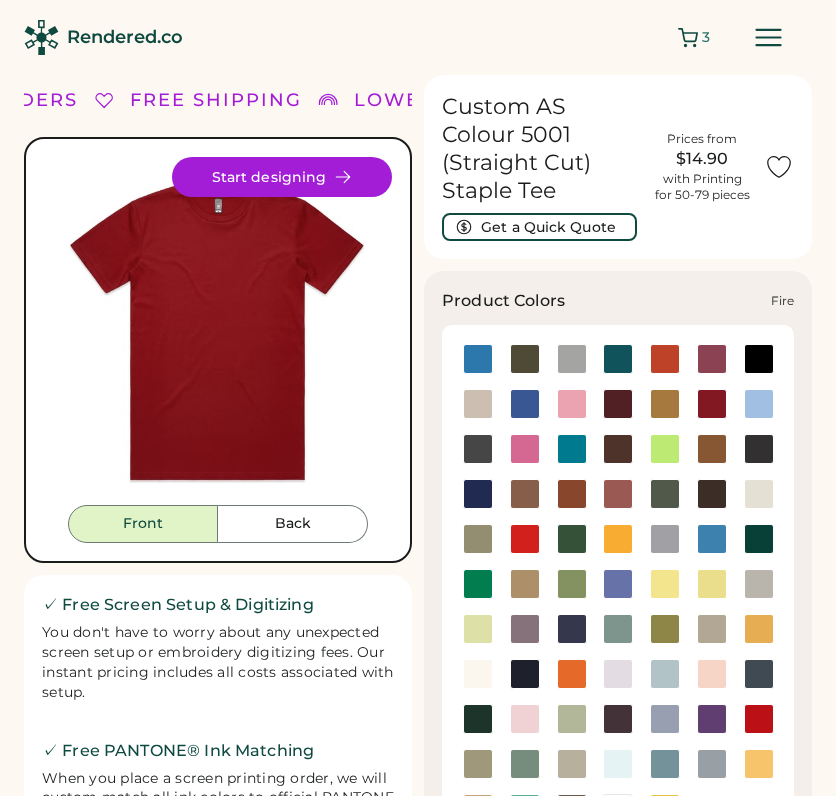 scroll, scrollTop: 0, scrollLeft: 0, axis: both 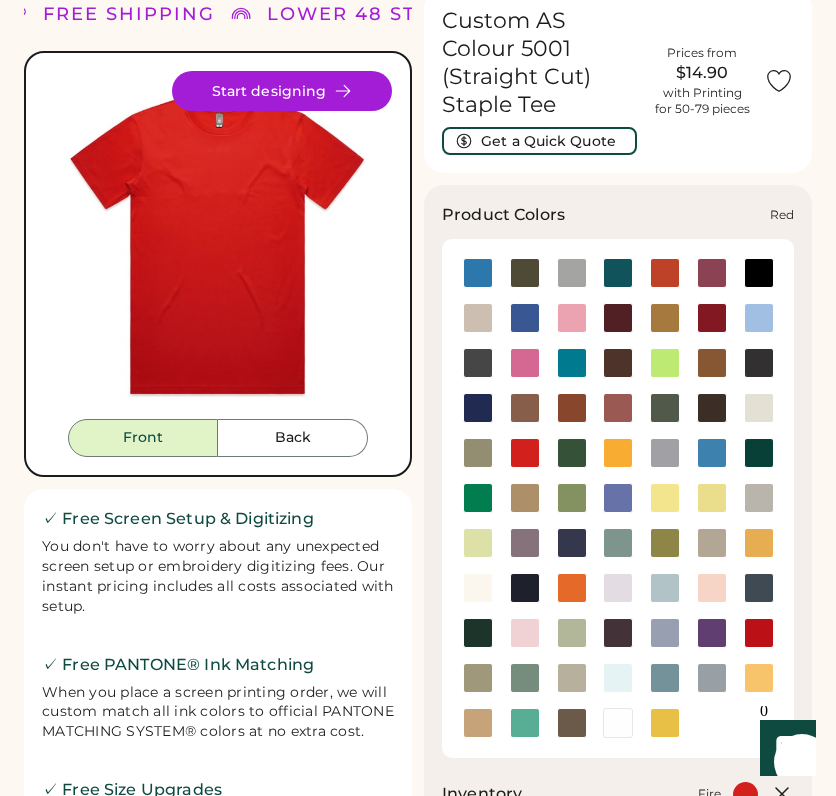 click at bounding box center (759, 633) 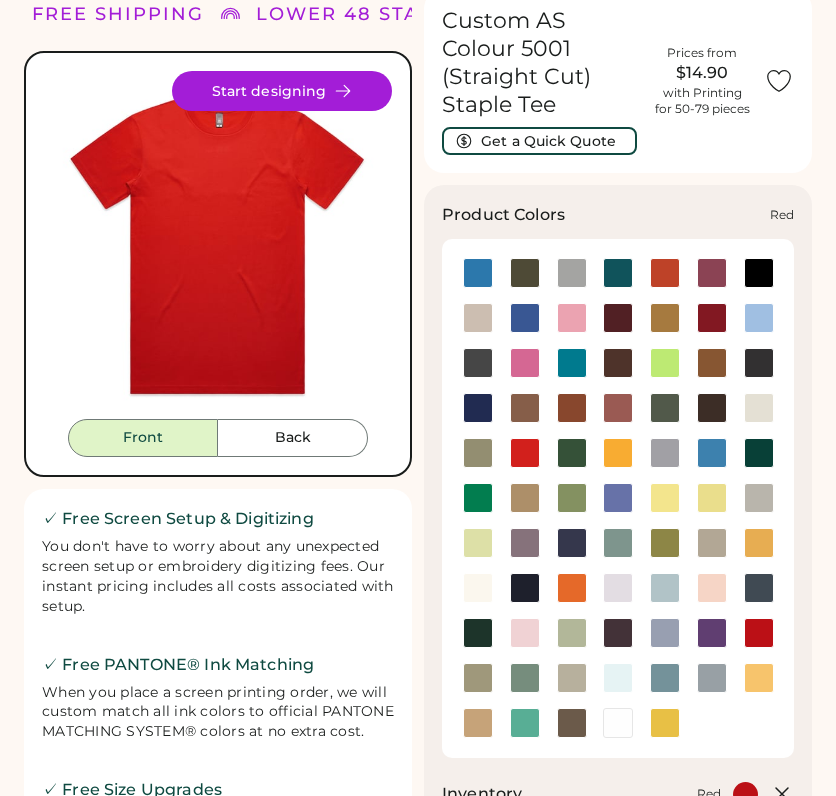 scroll, scrollTop: 0, scrollLeft: 0, axis: both 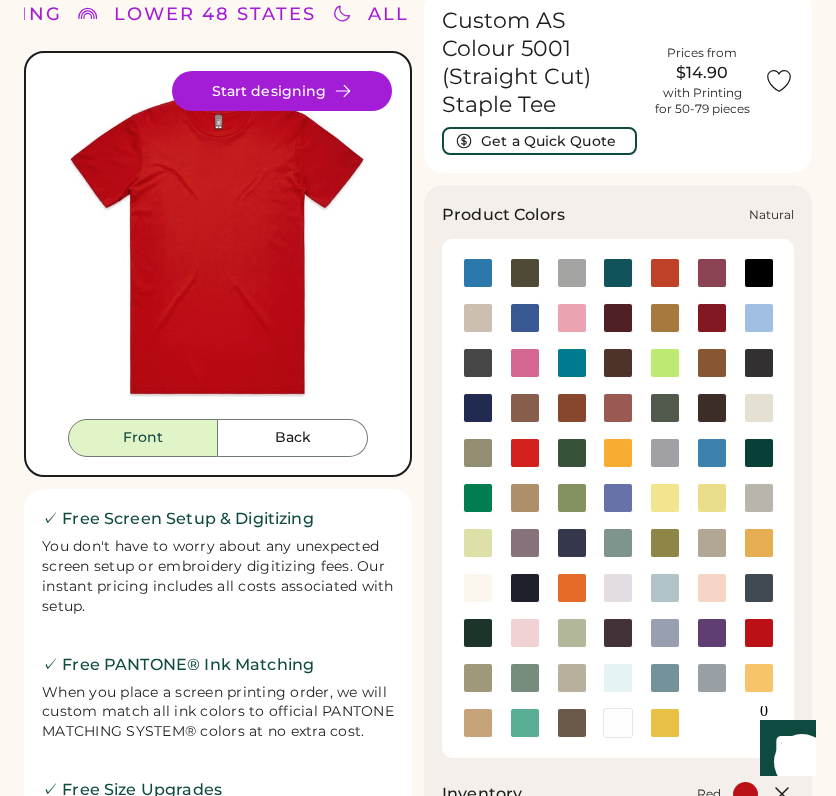 click at bounding box center (478, 588) 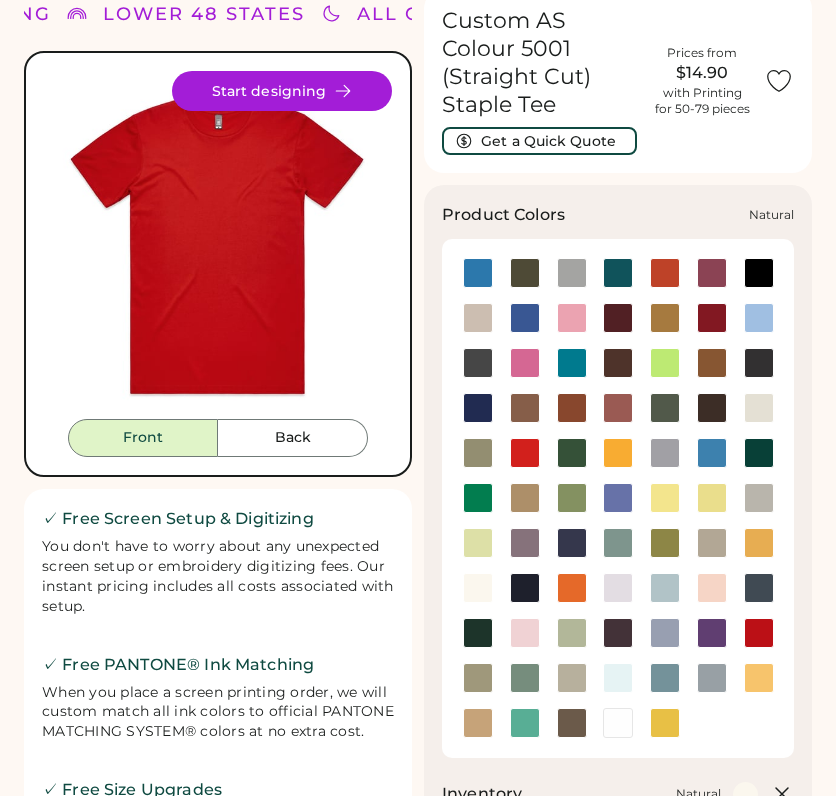 scroll, scrollTop: 0, scrollLeft: 0, axis: both 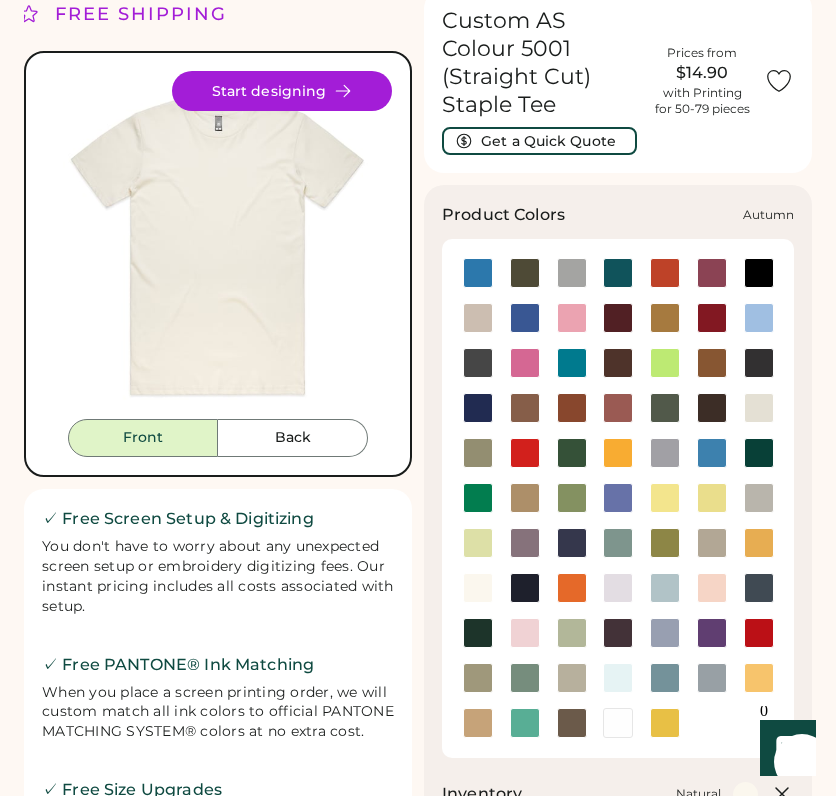 click at bounding box center [665, 273] 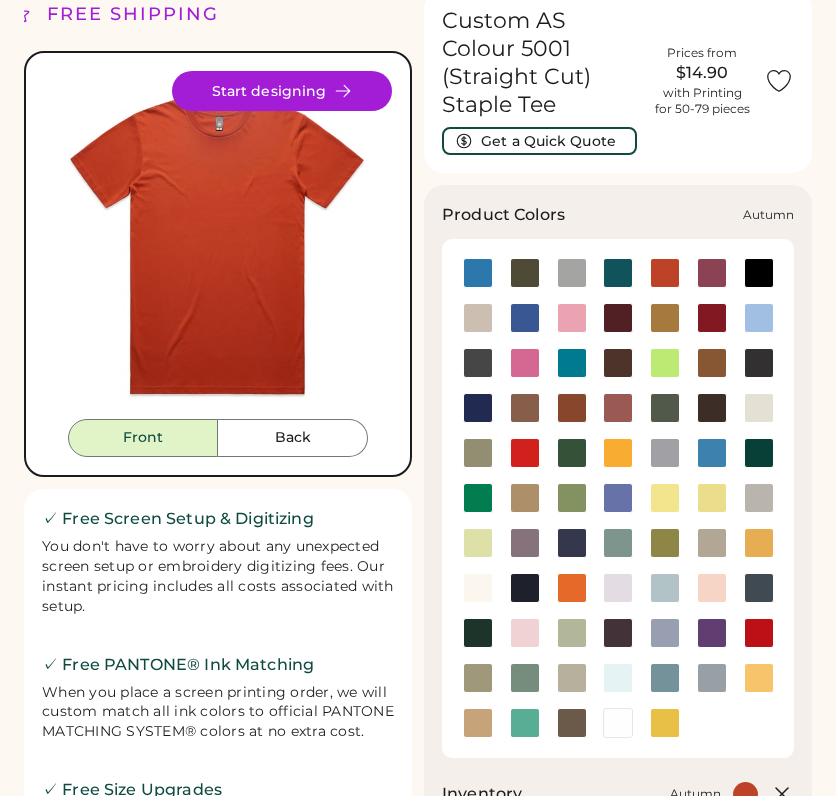 scroll, scrollTop: 0, scrollLeft: 0, axis: both 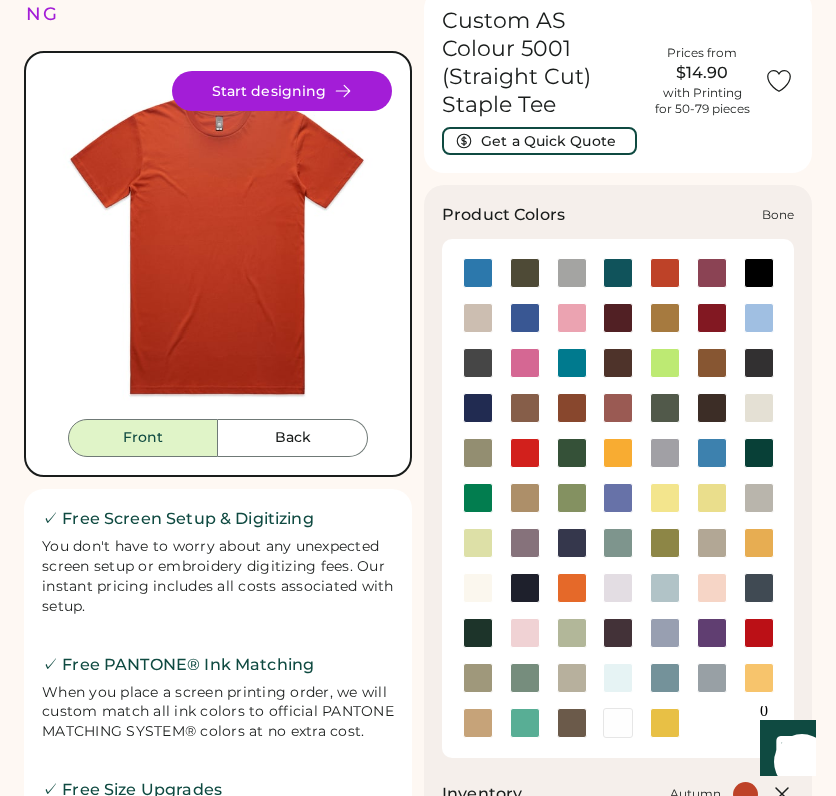 click at bounding box center (478, 318) 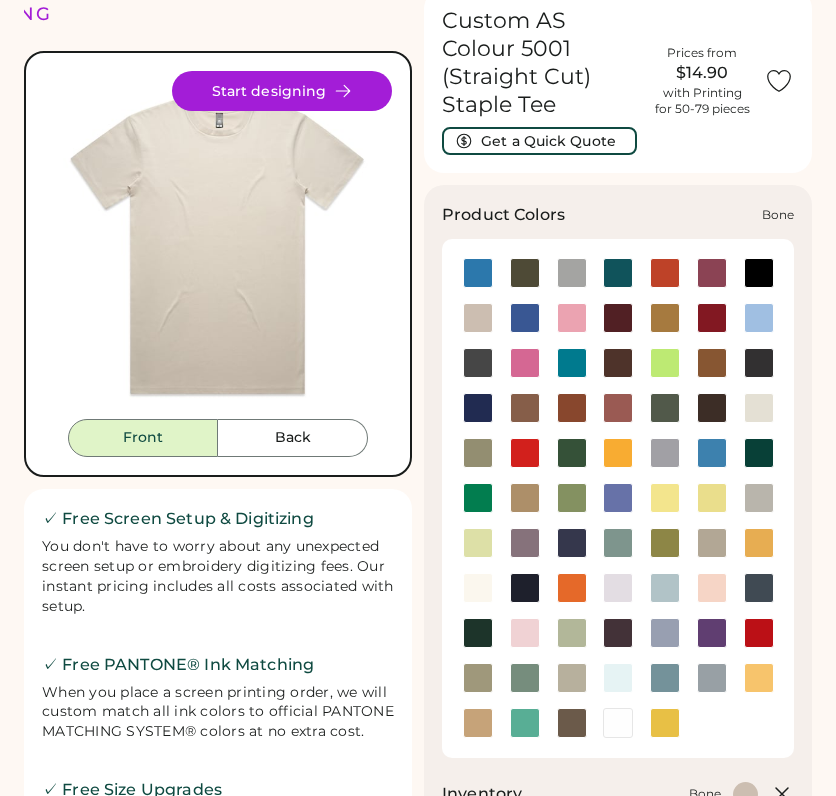 scroll, scrollTop: 0, scrollLeft: 0, axis: both 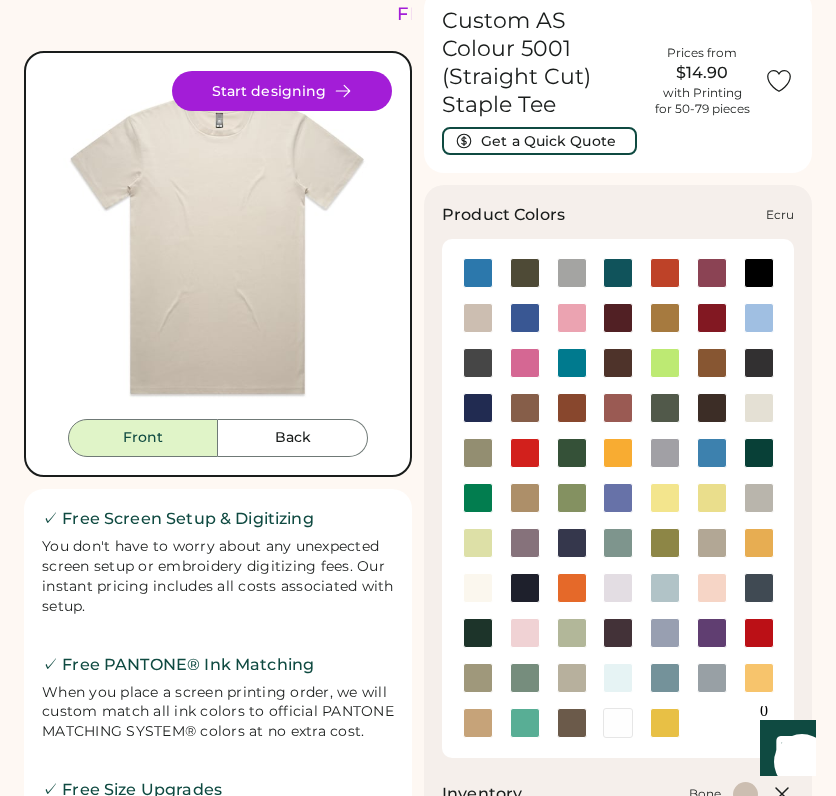 click at bounding box center [759, 408] 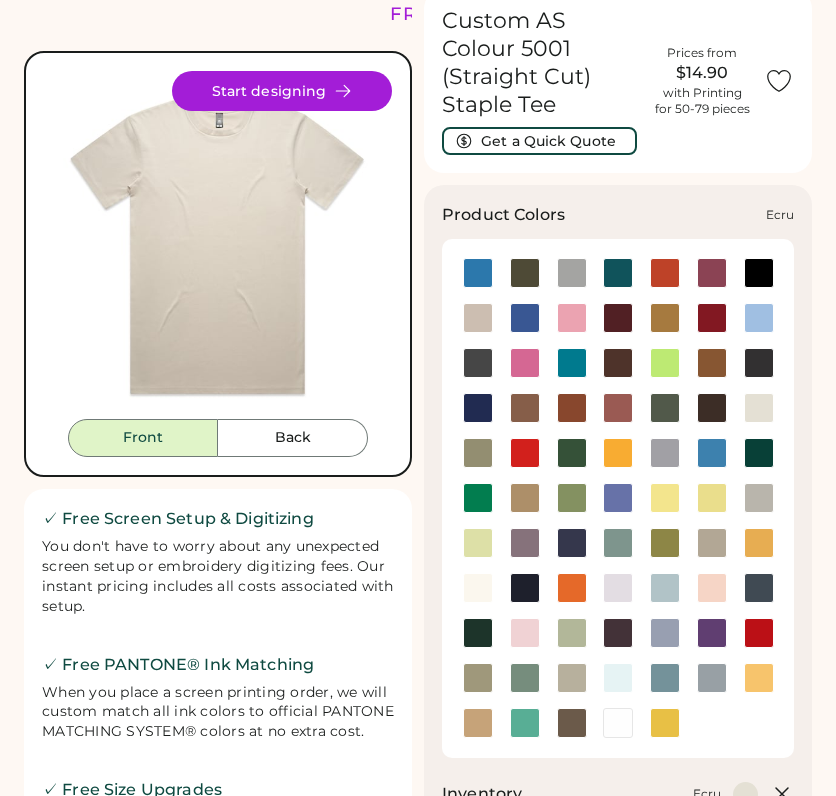 scroll, scrollTop: 0, scrollLeft: 0, axis: both 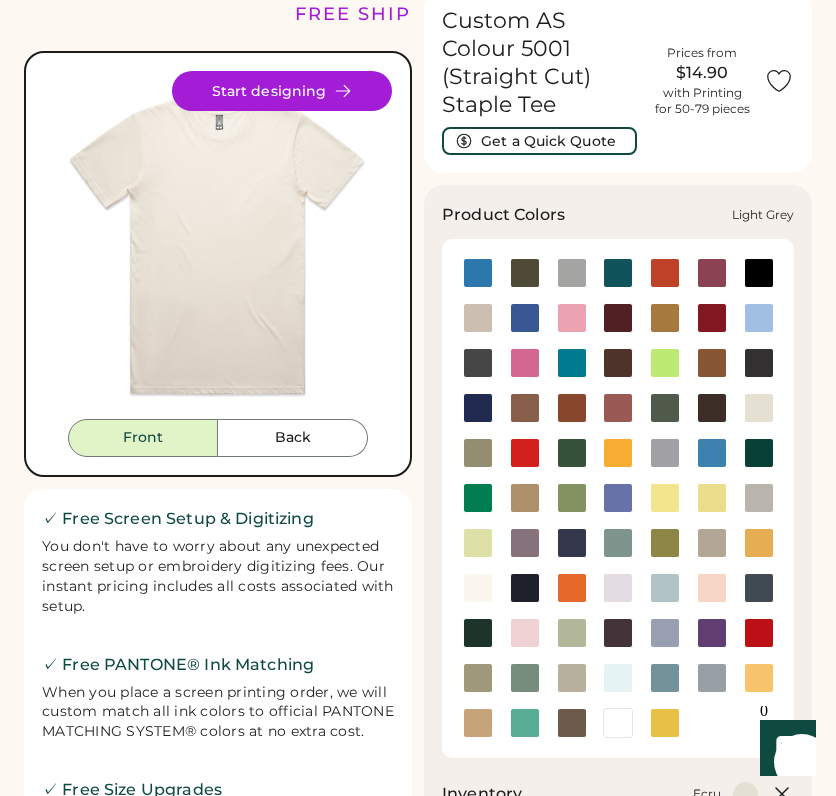 click at bounding box center (759, 498) 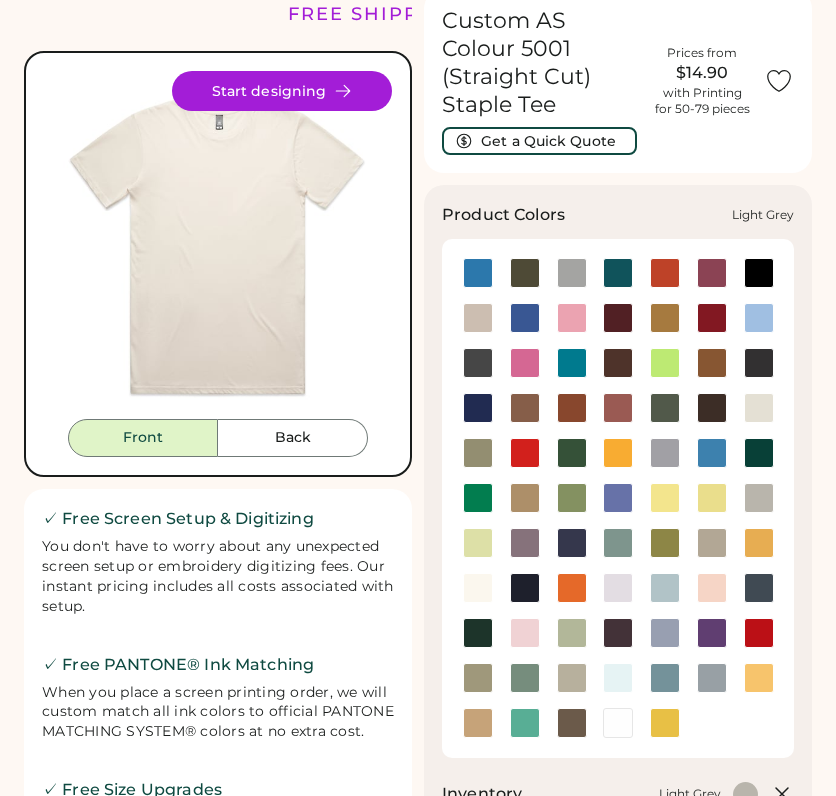 scroll, scrollTop: 0, scrollLeft: 0, axis: both 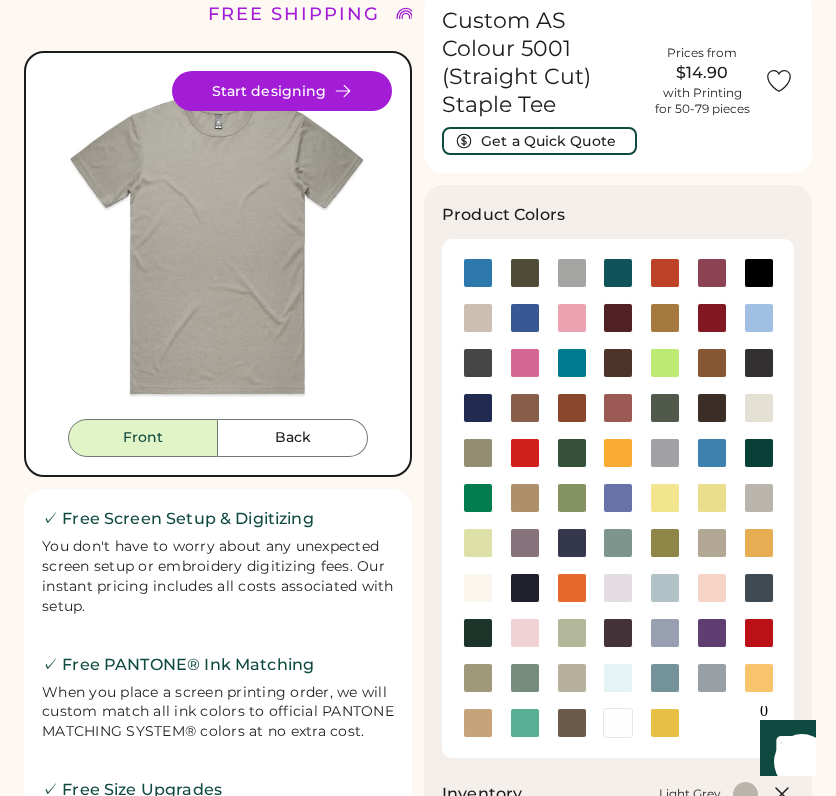 click at bounding box center (218, 245) 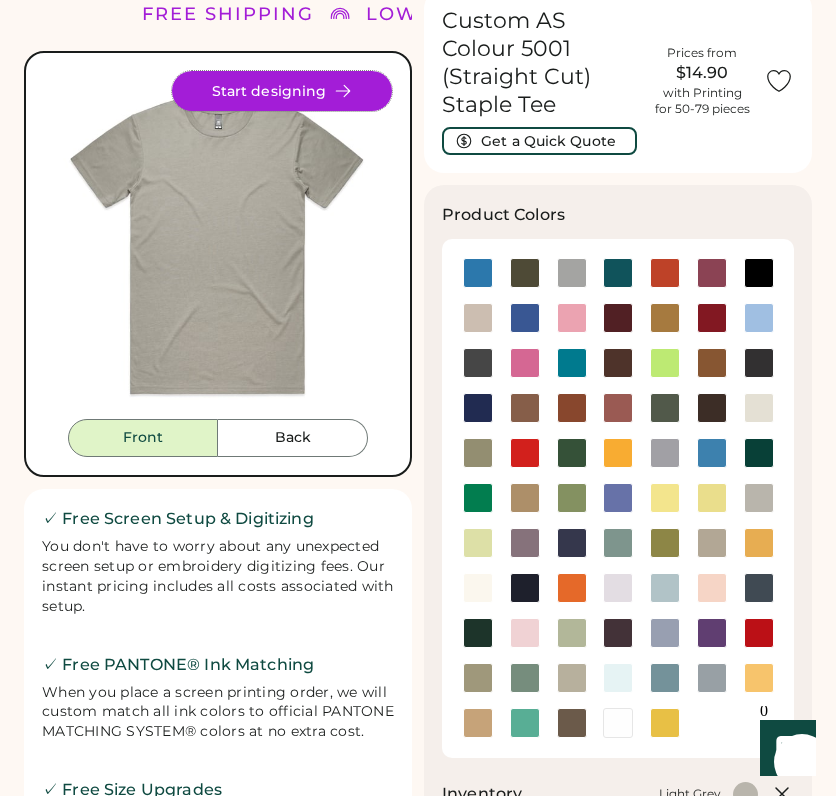 click on "Start designing" at bounding box center (282, 91) 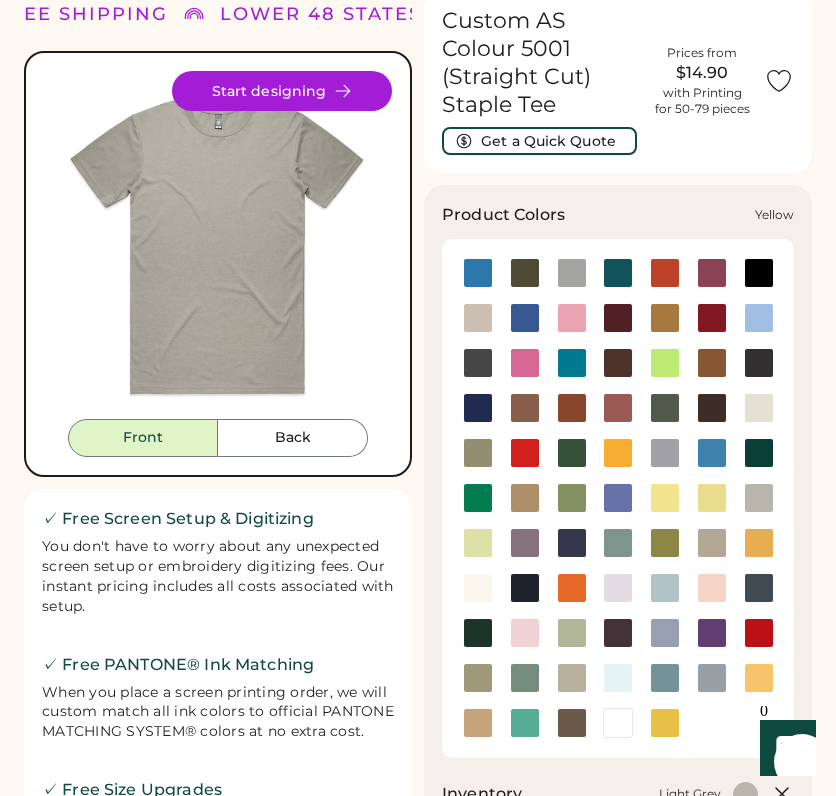 click at bounding box center (665, 723) 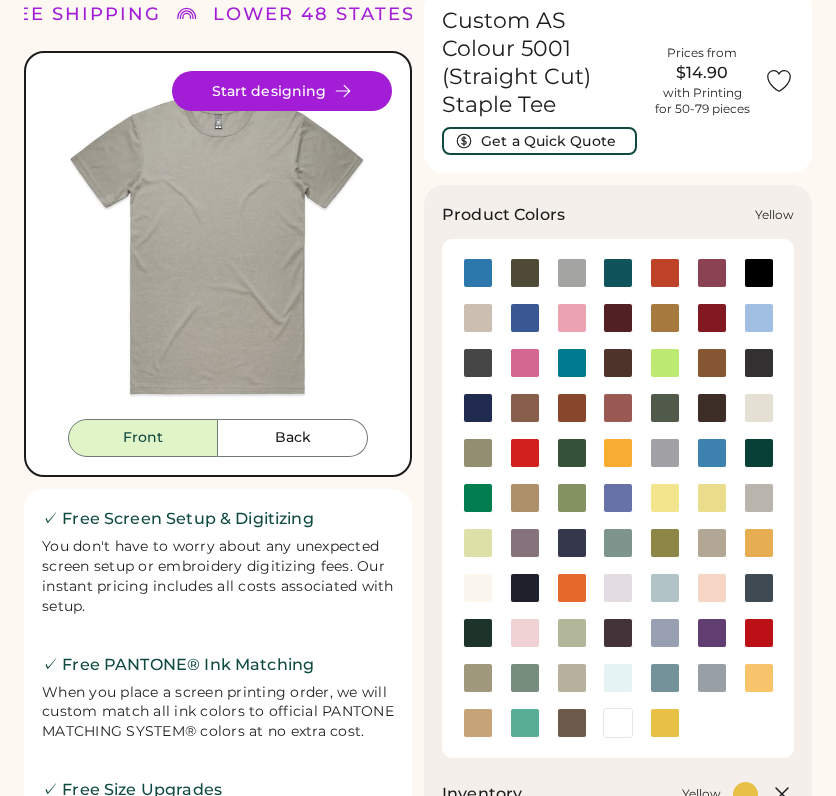 scroll, scrollTop: 0, scrollLeft: 0, axis: both 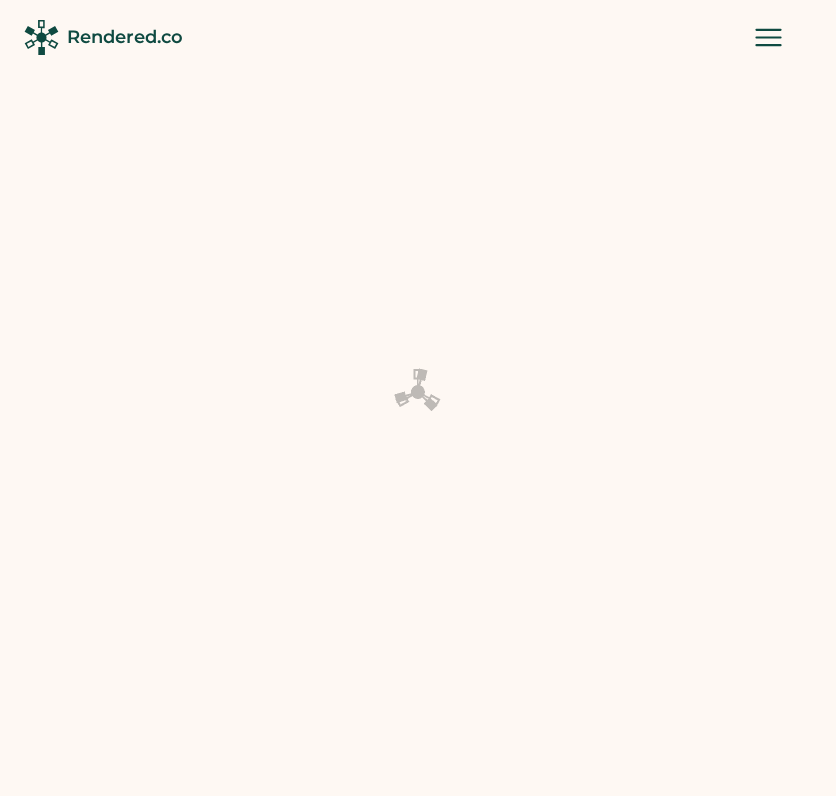 click on "Rendered.co" at bounding box center (125, 37) 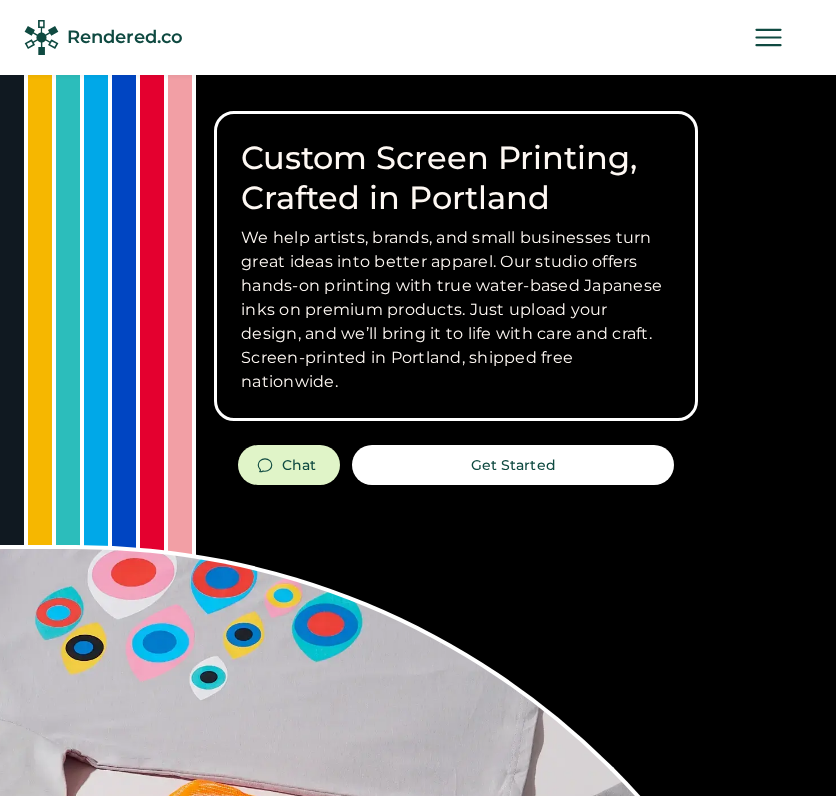 scroll, scrollTop: 0, scrollLeft: 0, axis: both 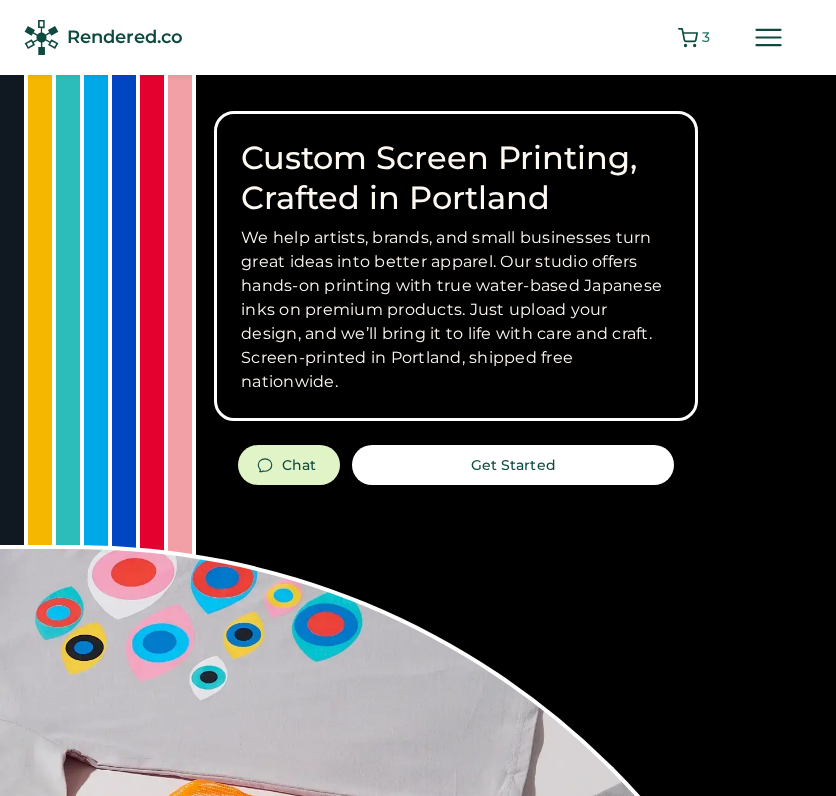 click 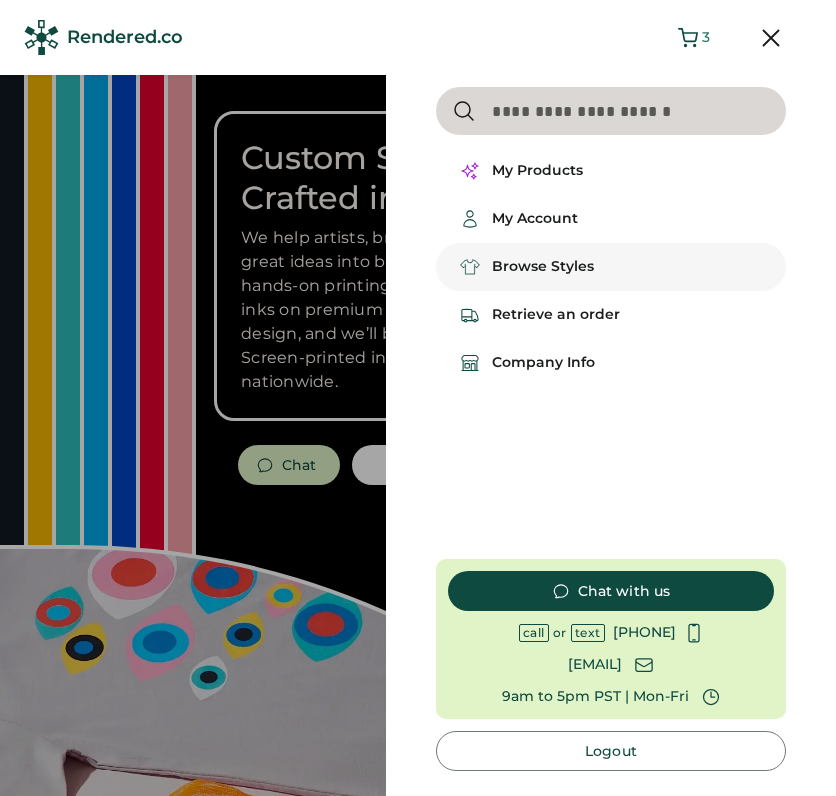click on "Browse Styles" at bounding box center (543, 267) 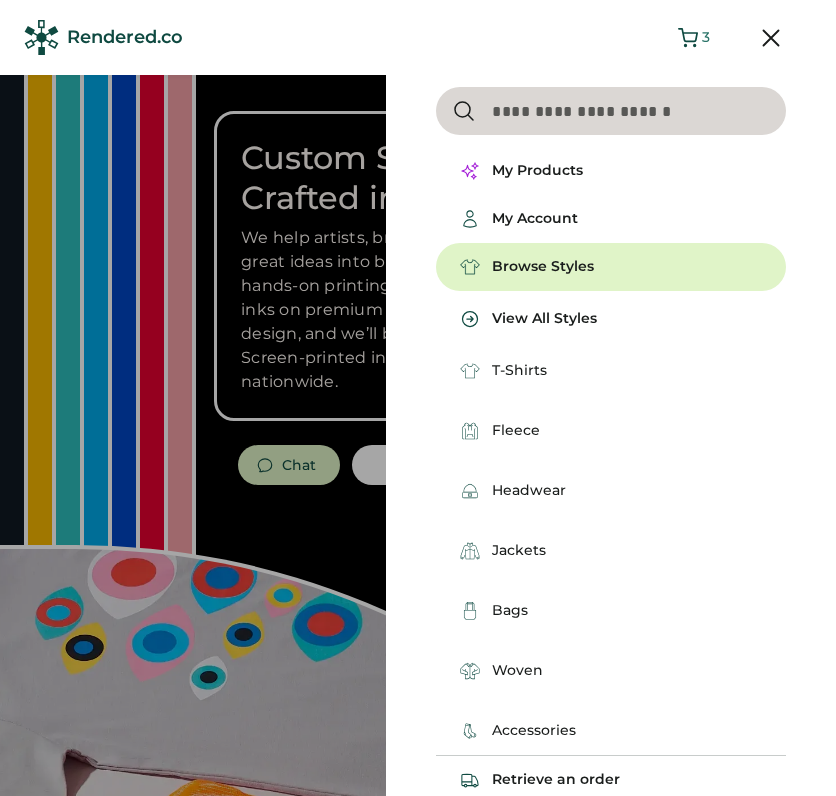 click on "T-Shirts" at bounding box center (623, 371) 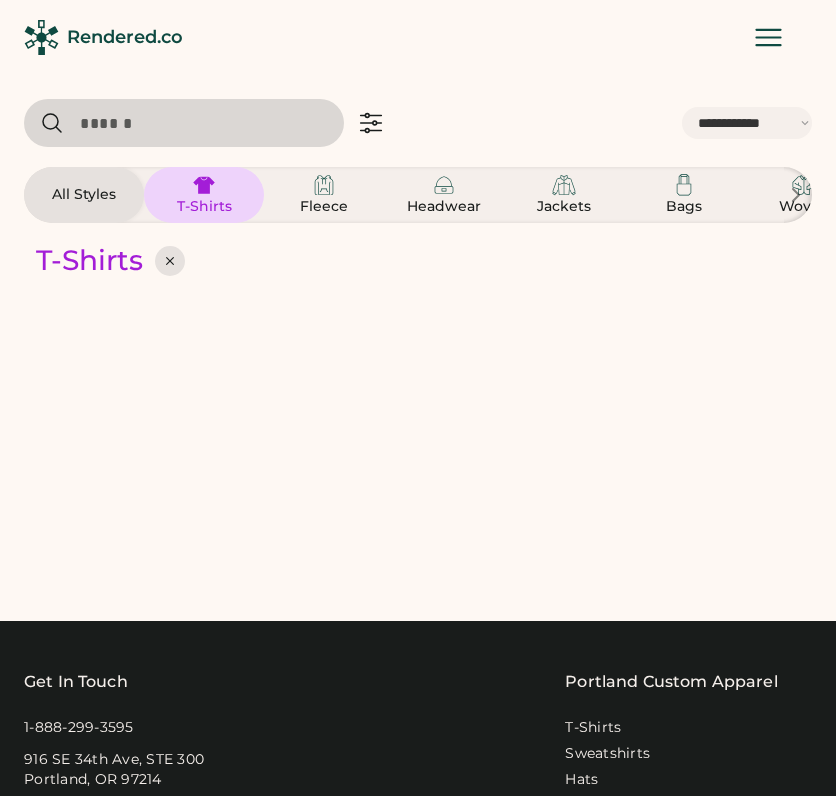 select on "*****" 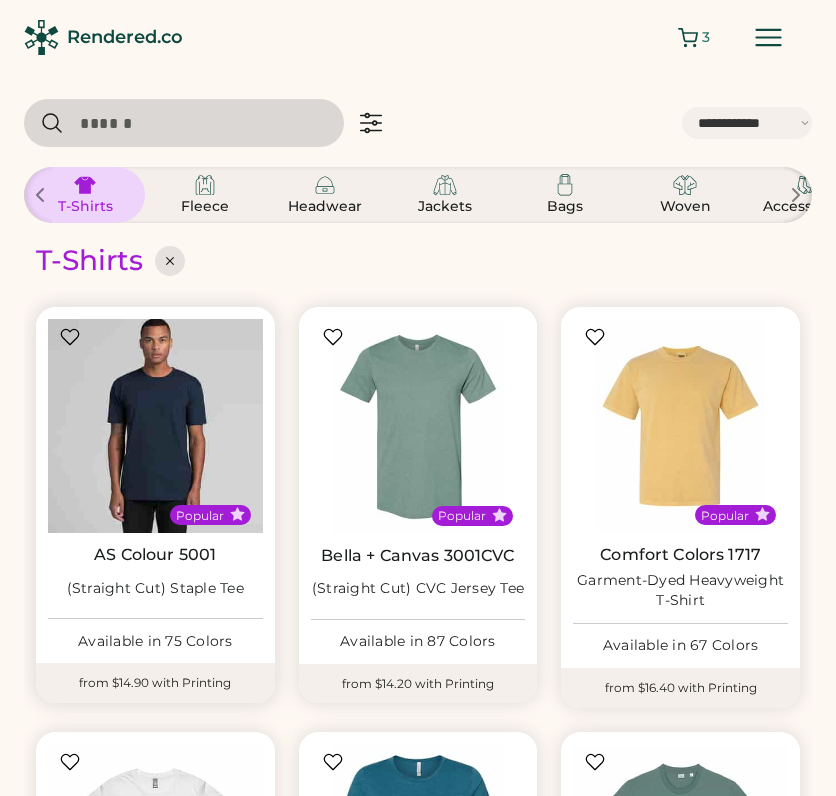 scroll, scrollTop: 0, scrollLeft: 120, axis: horizontal 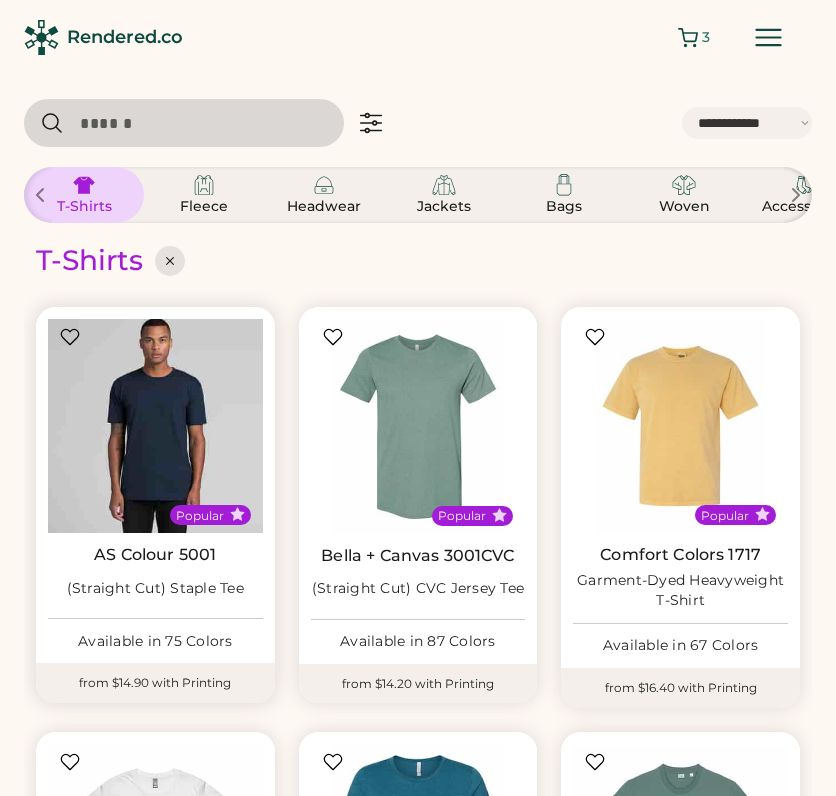 click 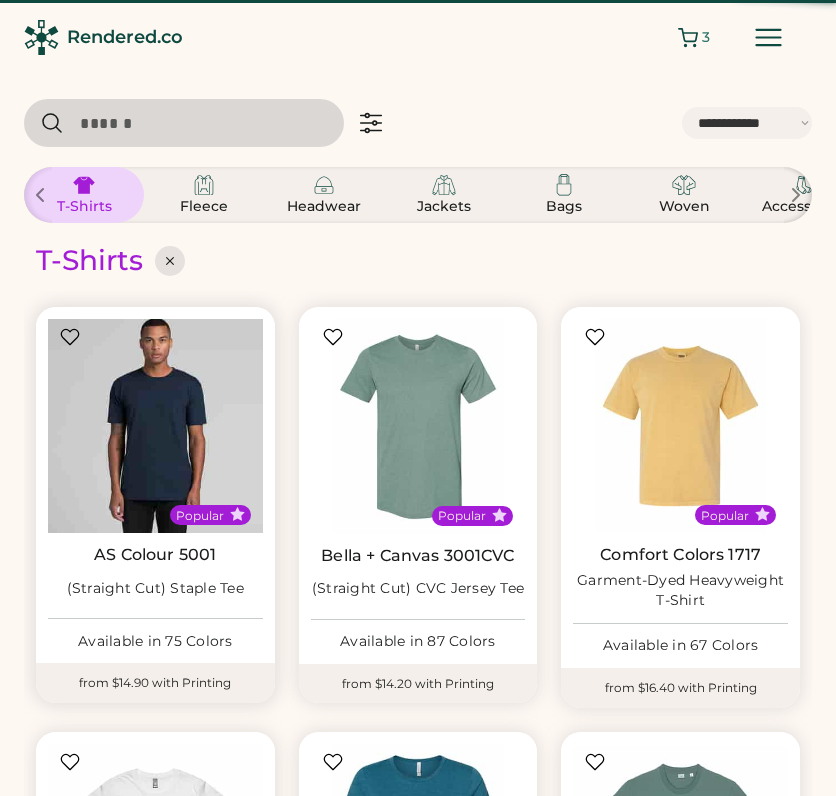 scroll, scrollTop: 0, scrollLeft: 0, axis: both 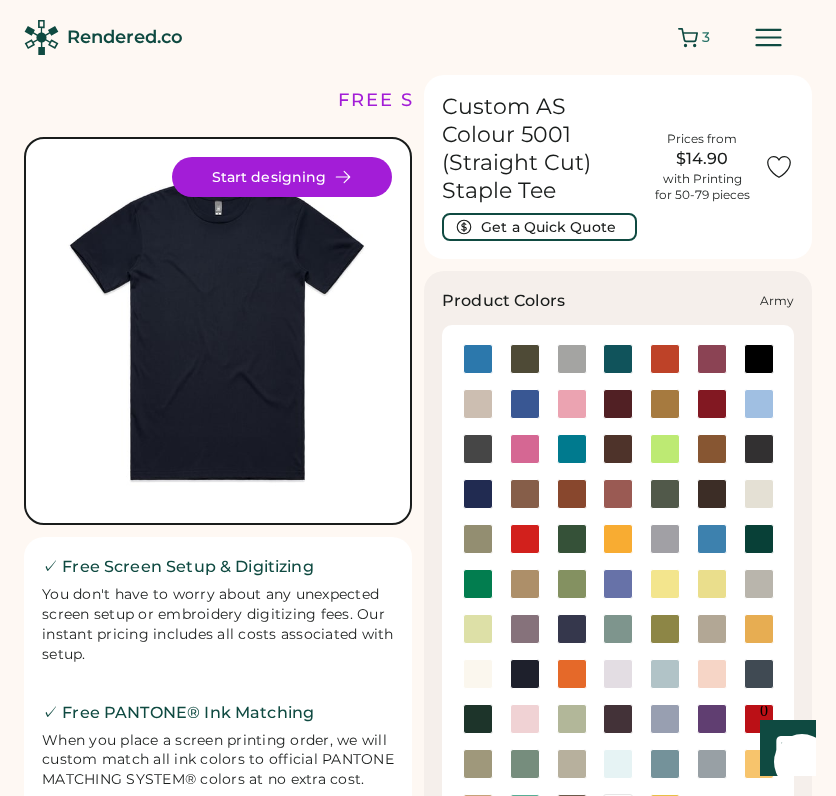 click at bounding box center [525, 359] 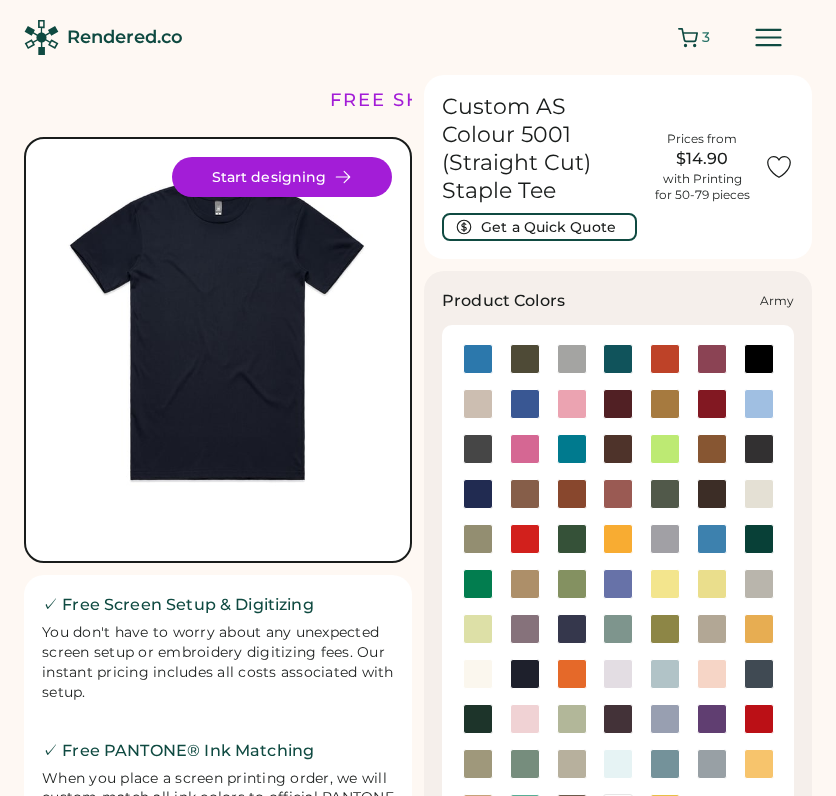 scroll, scrollTop: 0, scrollLeft: 0, axis: both 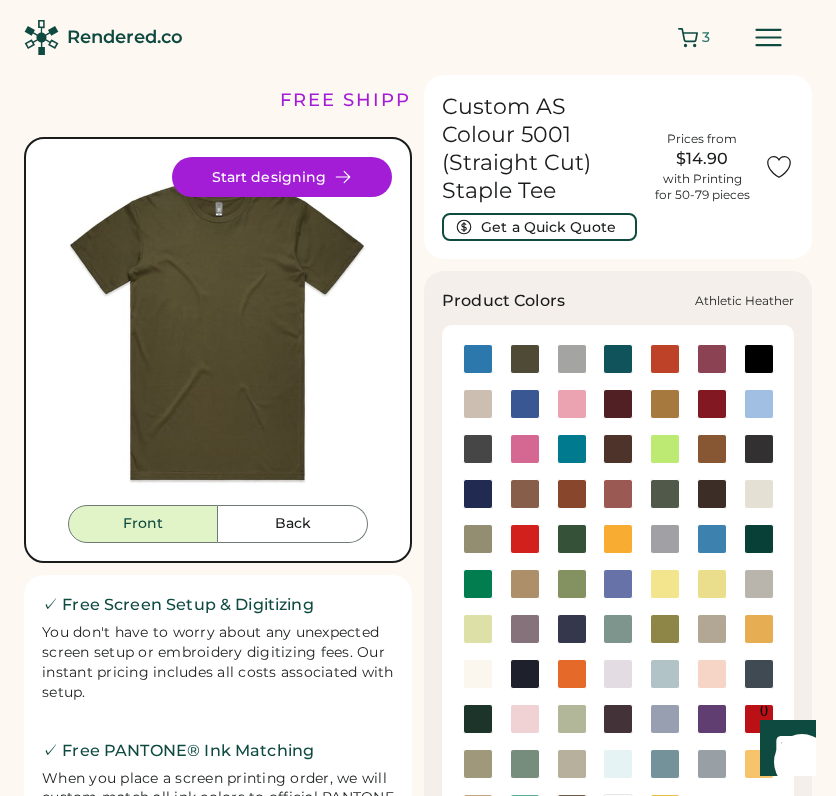 click at bounding box center (572, 359) 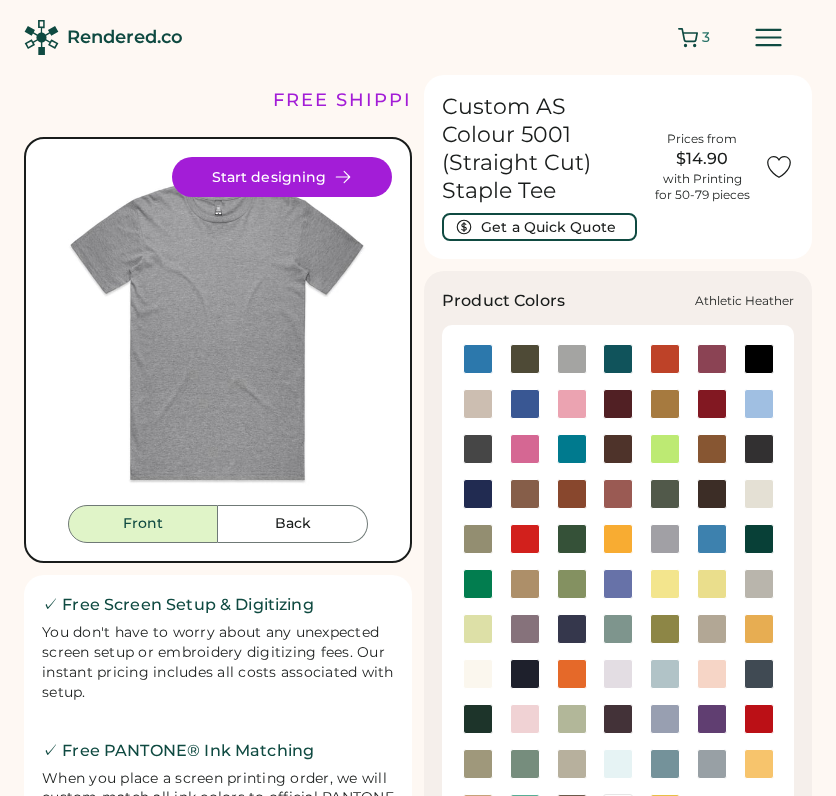 scroll, scrollTop: 0, scrollLeft: 0, axis: both 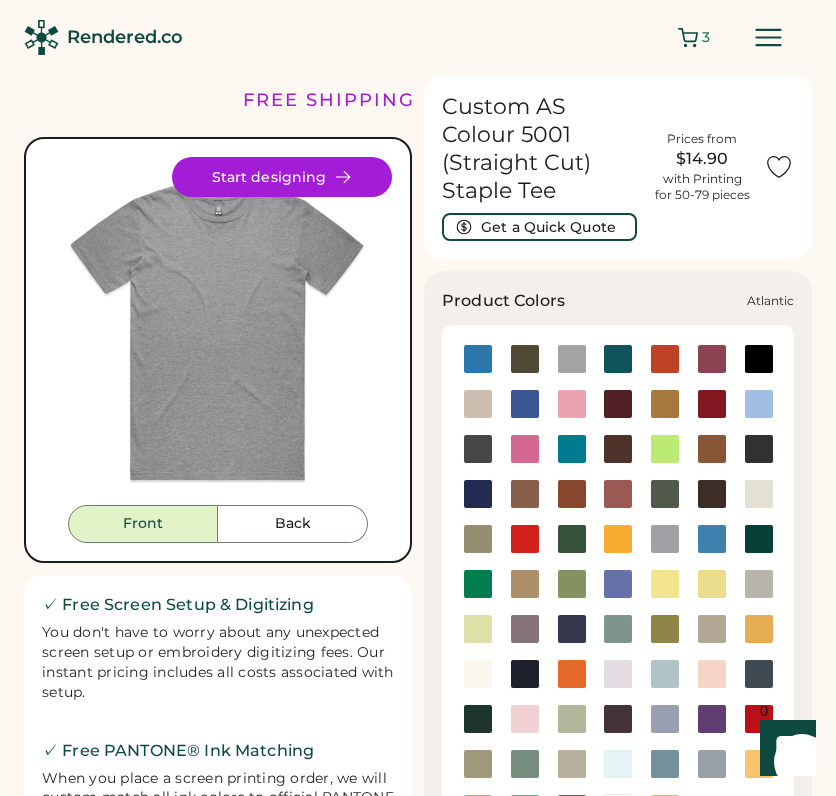 click at bounding box center (618, 359) 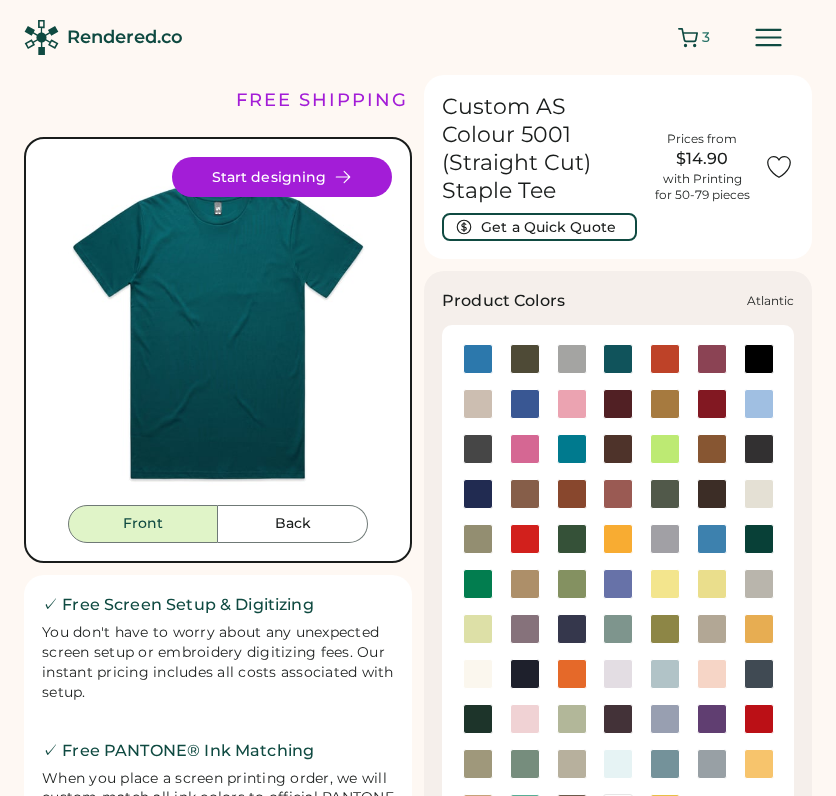 scroll, scrollTop: 0, scrollLeft: 0, axis: both 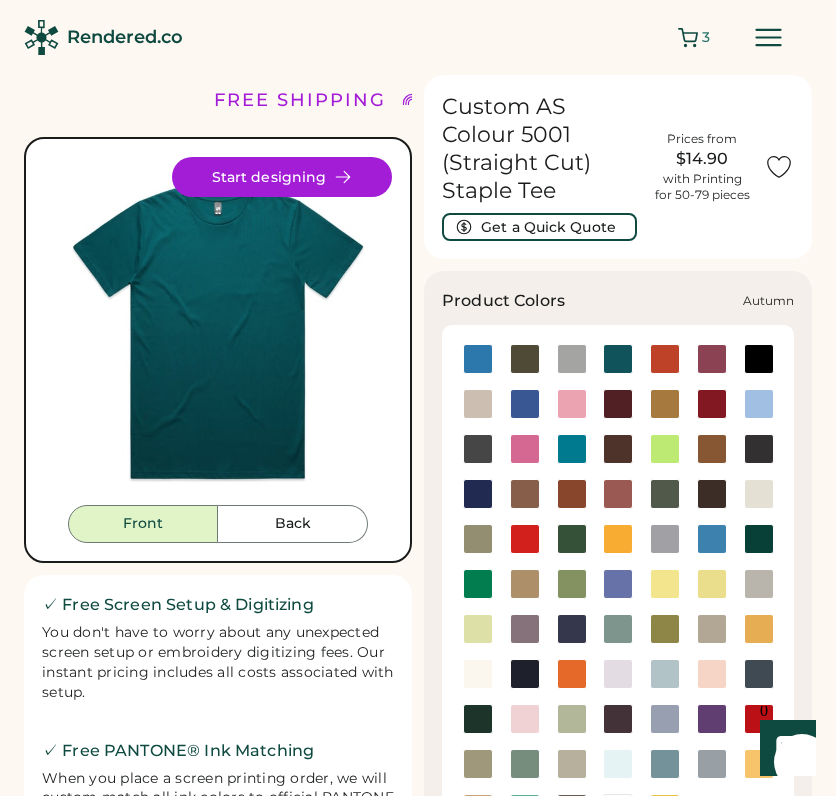 click at bounding box center (665, 359) 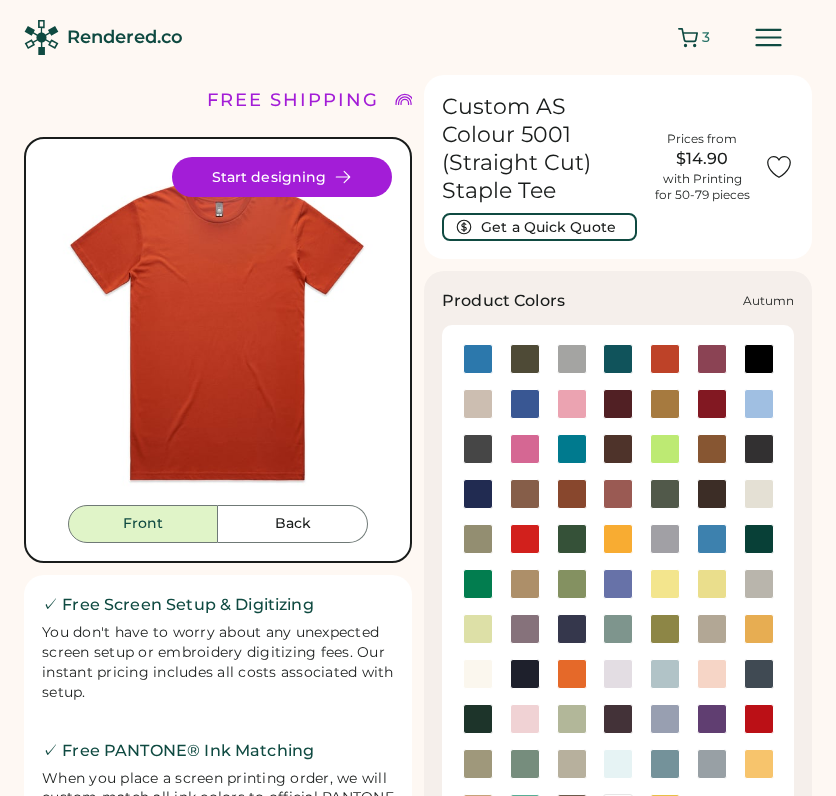 scroll, scrollTop: 0, scrollLeft: 0, axis: both 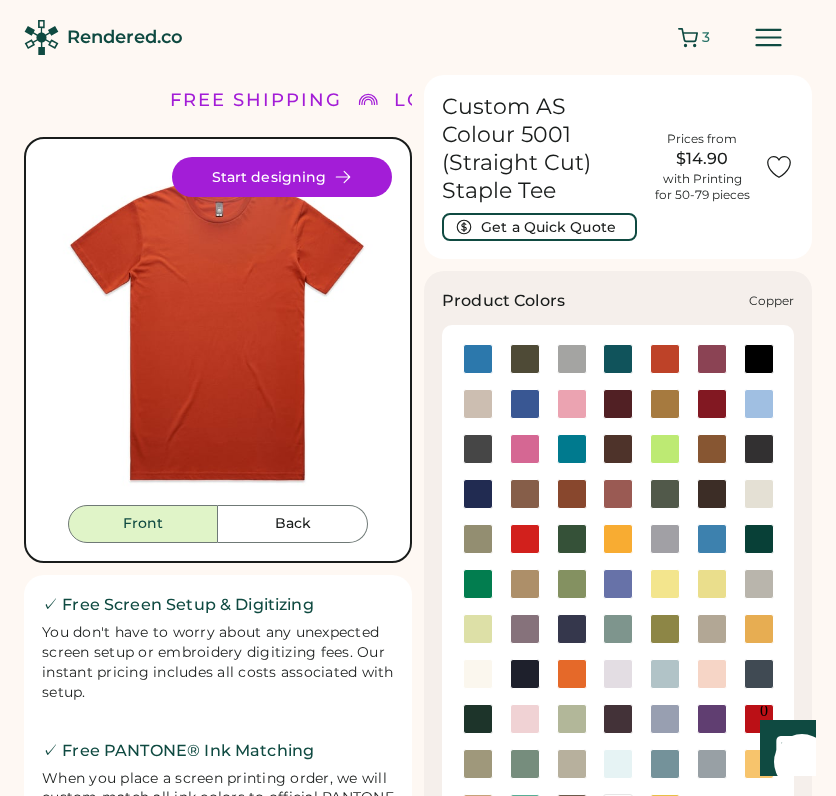 click at bounding box center (572, 494) 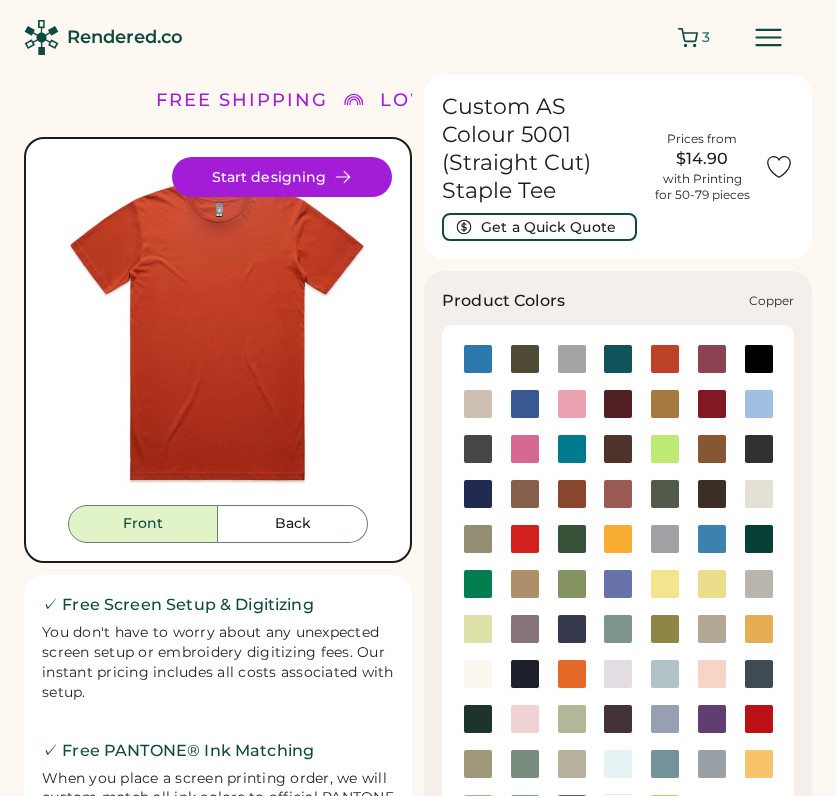 scroll, scrollTop: 0, scrollLeft: 0, axis: both 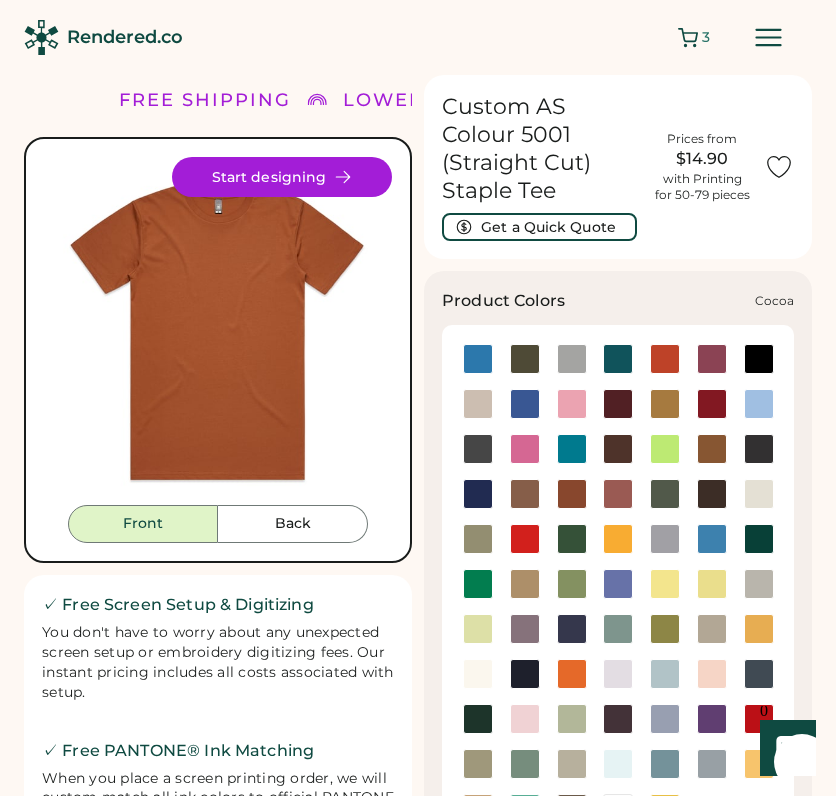 click at bounding box center (525, 494) 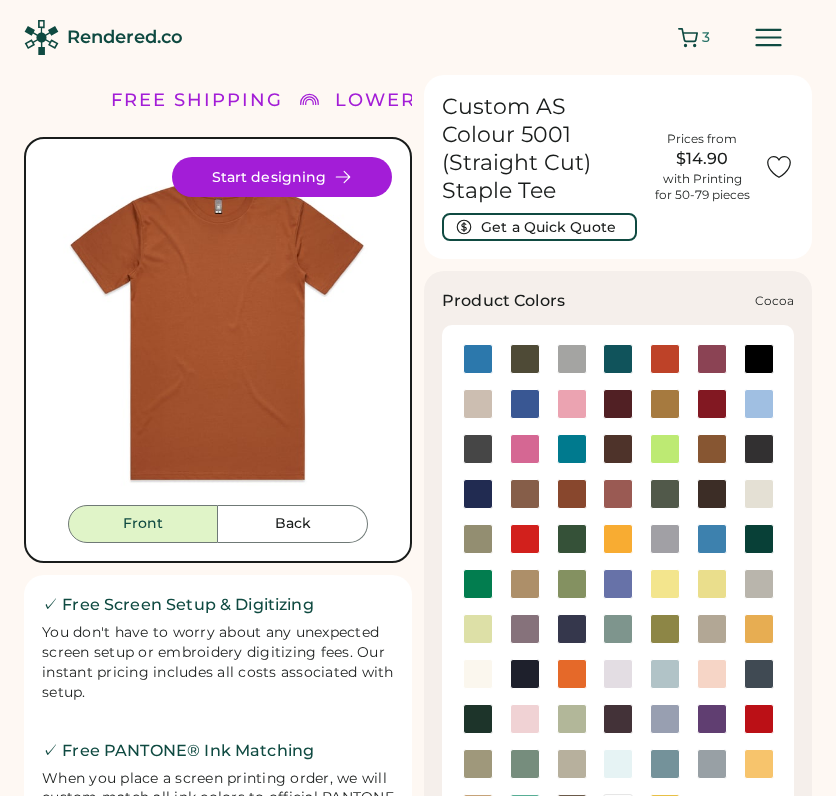 scroll, scrollTop: 0, scrollLeft: 0, axis: both 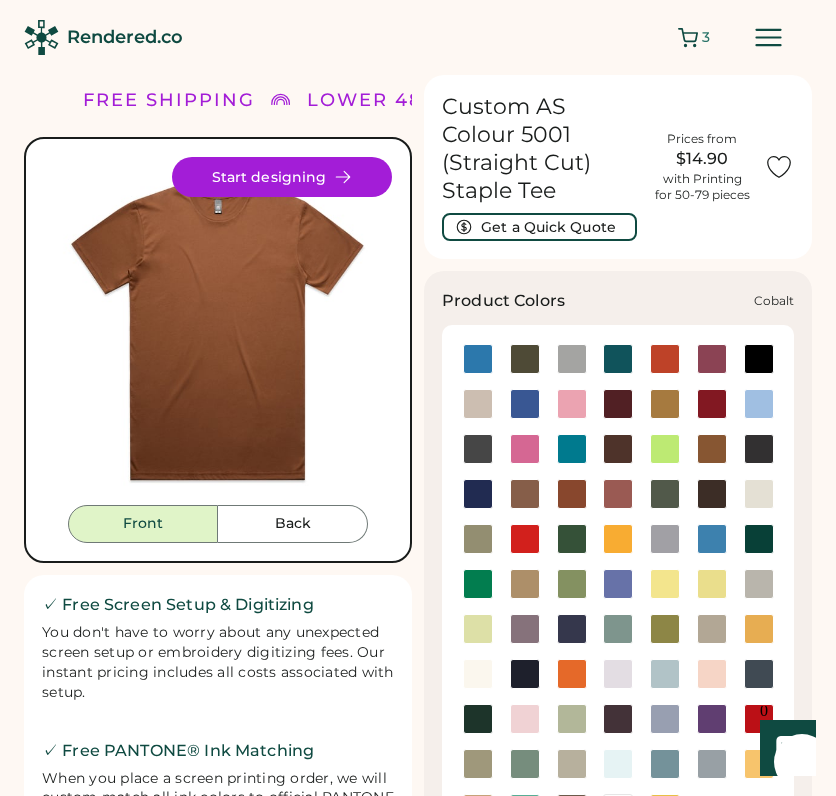 click at bounding box center [478, 494] 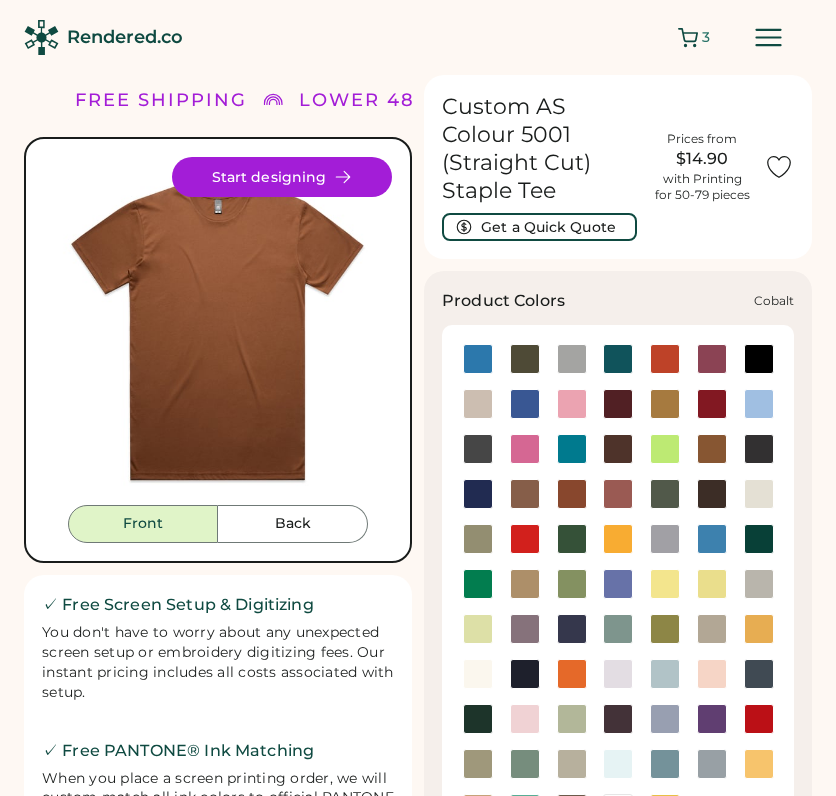 scroll, scrollTop: 0, scrollLeft: 0, axis: both 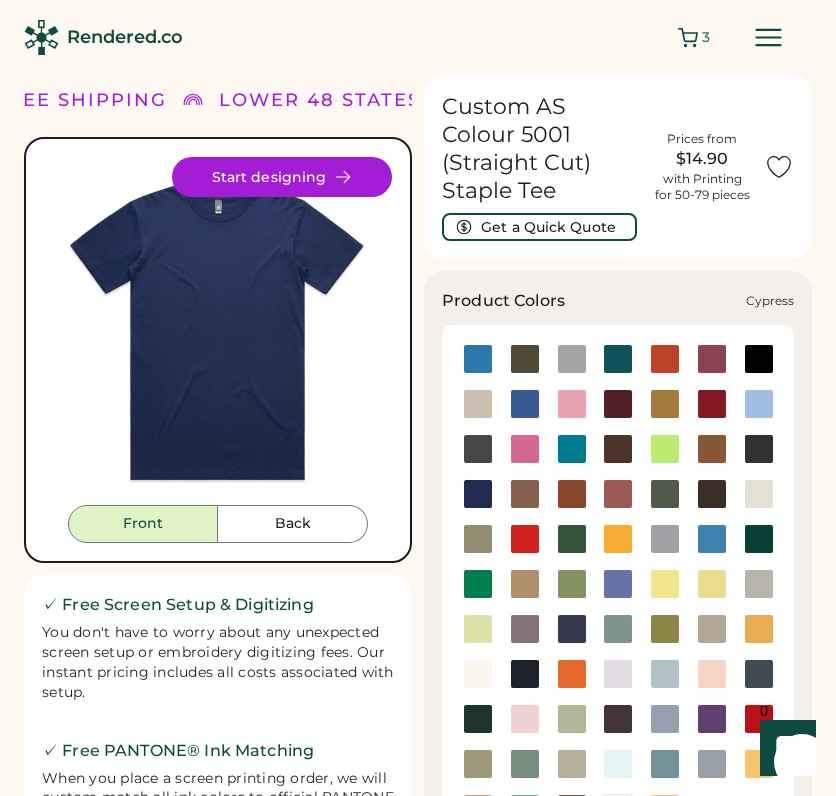 click at bounding box center (665, 494) 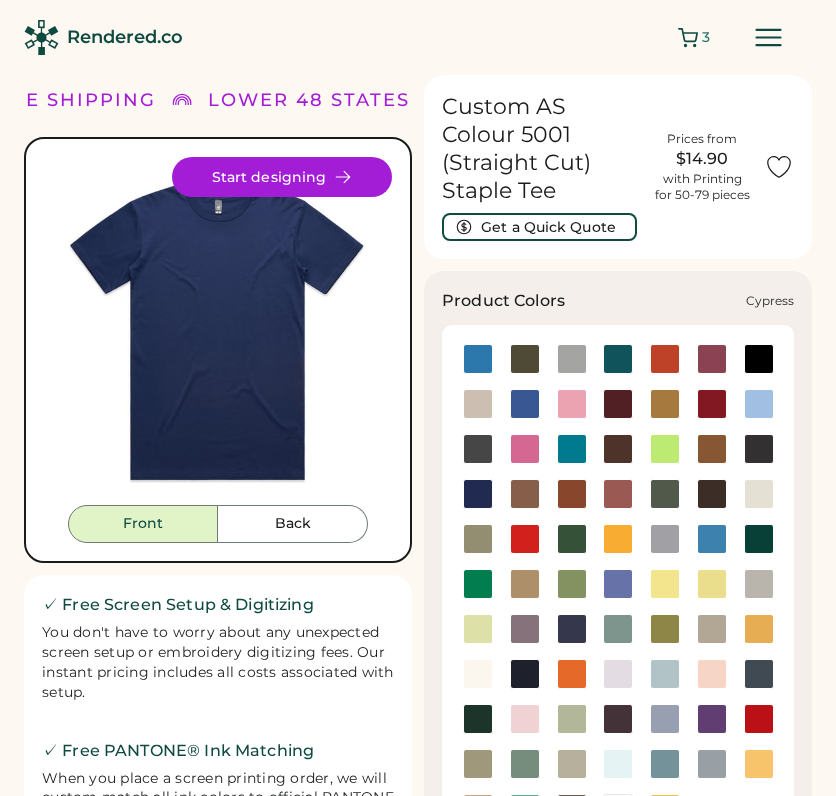 scroll, scrollTop: 0, scrollLeft: 0, axis: both 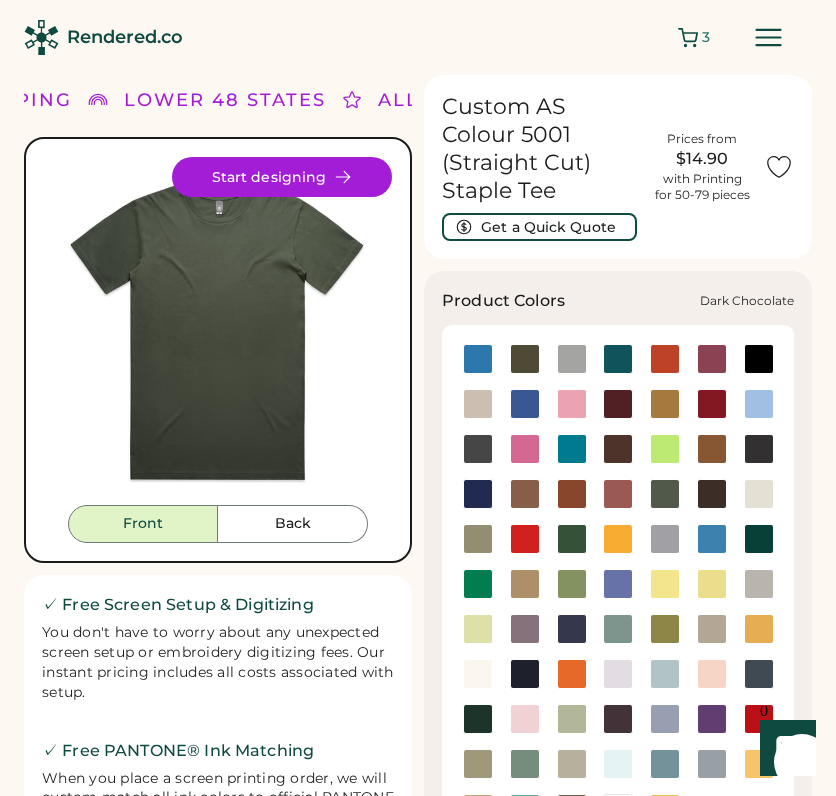click at bounding box center [712, 494] 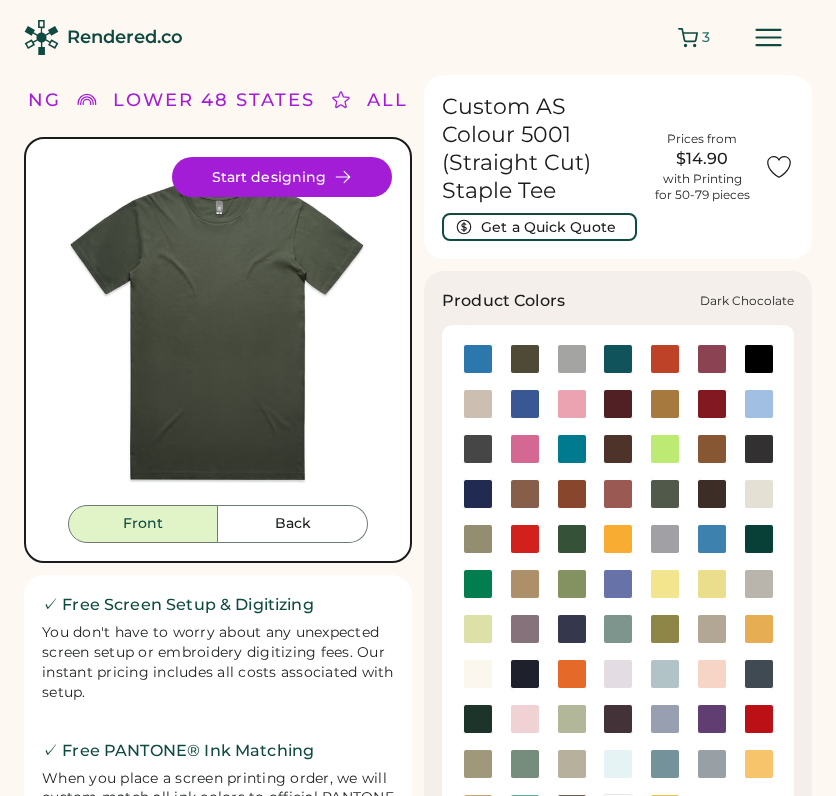 scroll, scrollTop: 0, scrollLeft: 0, axis: both 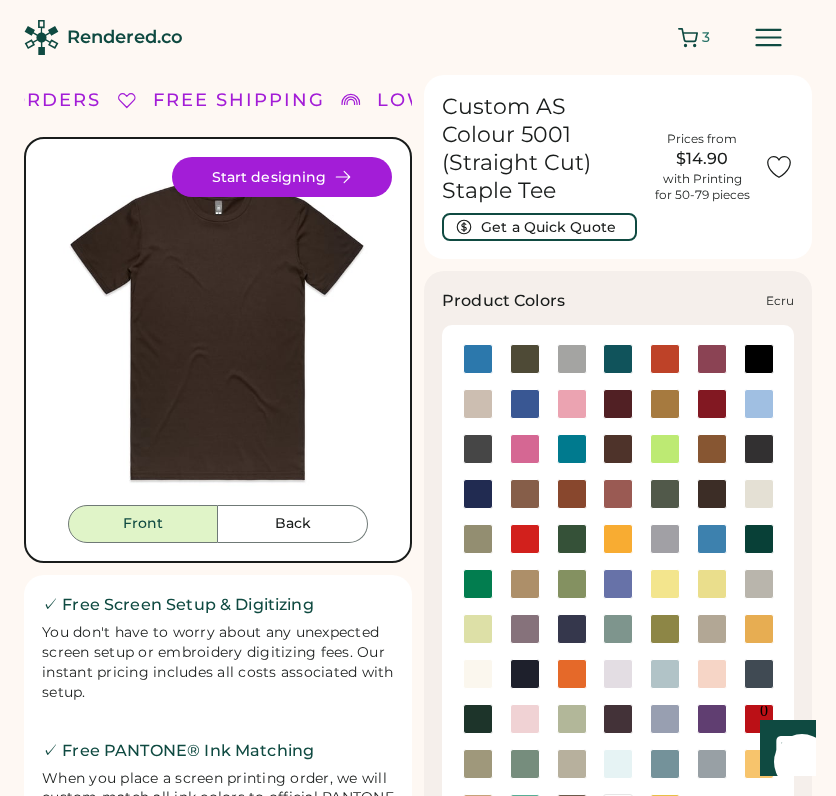 click at bounding box center (759, 494) 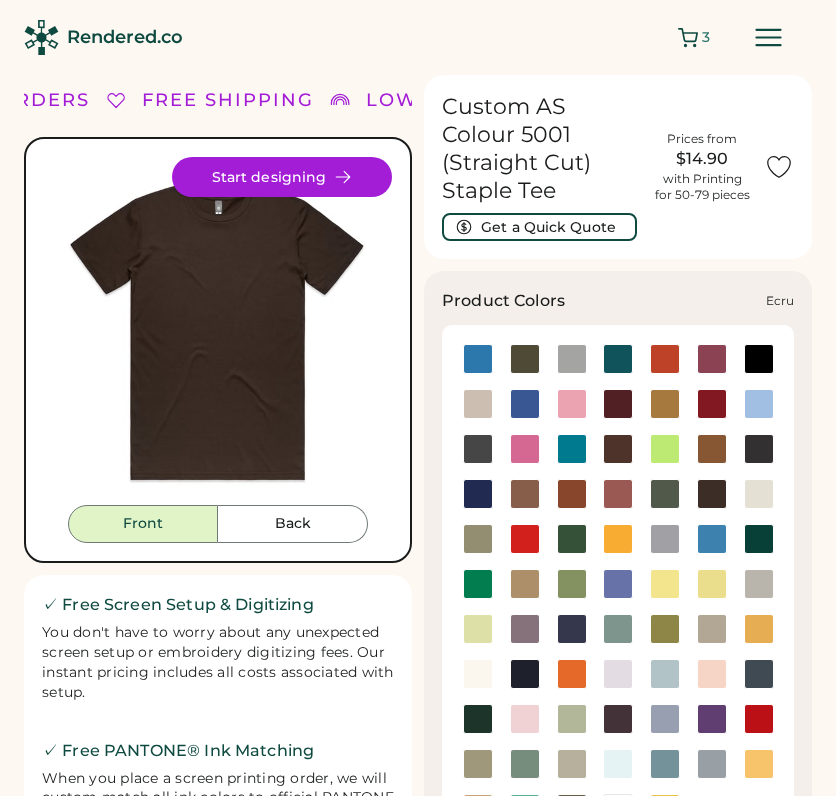 scroll, scrollTop: 0, scrollLeft: 0, axis: both 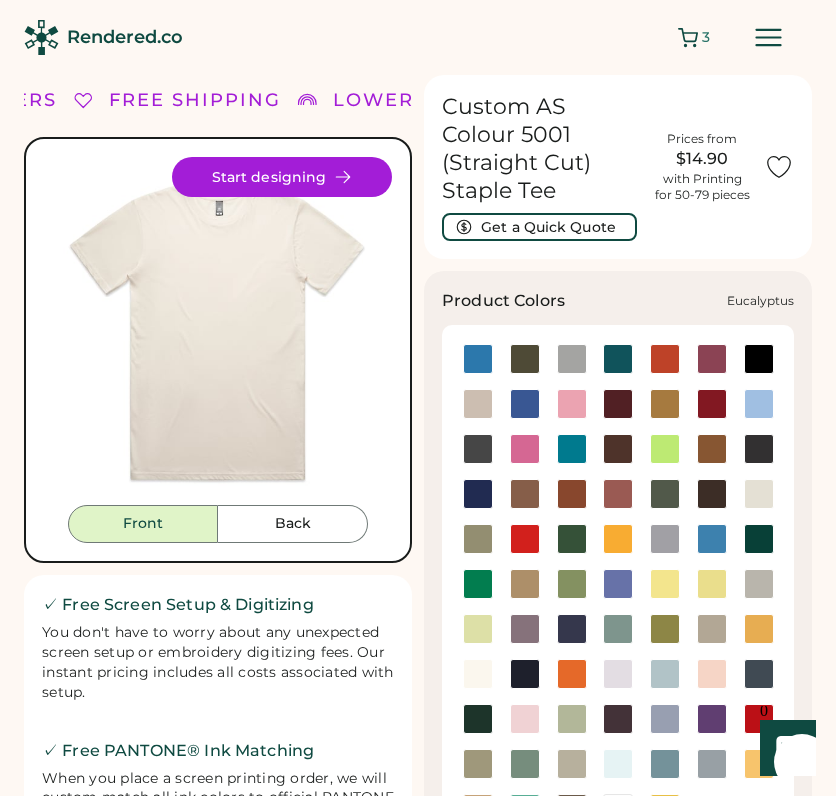 click at bounding box center [478, 539] 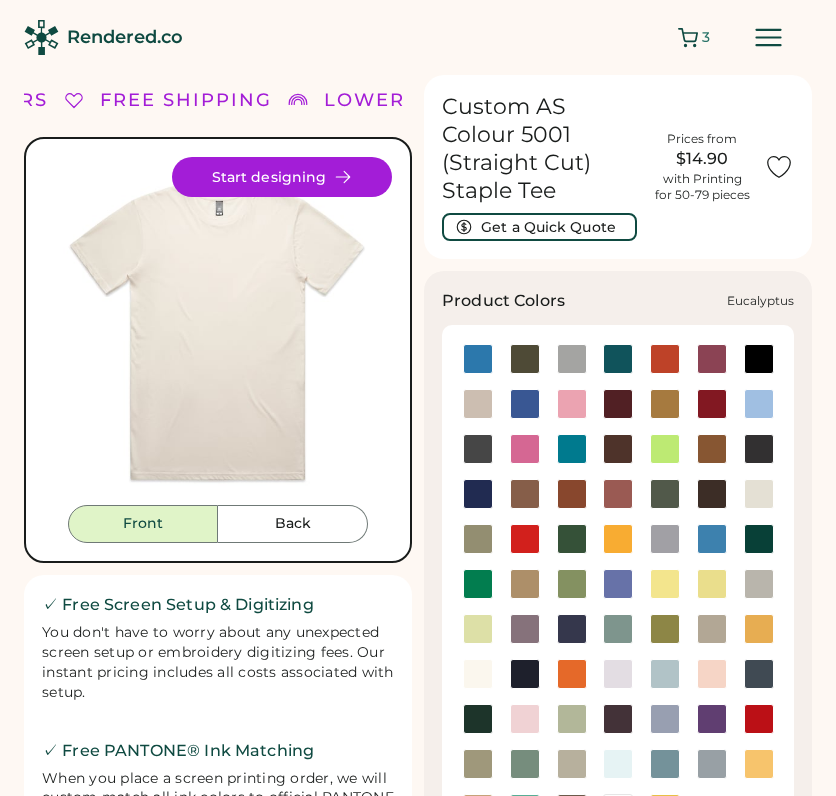 scroll, scrollTop: 0, scrollLeft: 0, axis: both 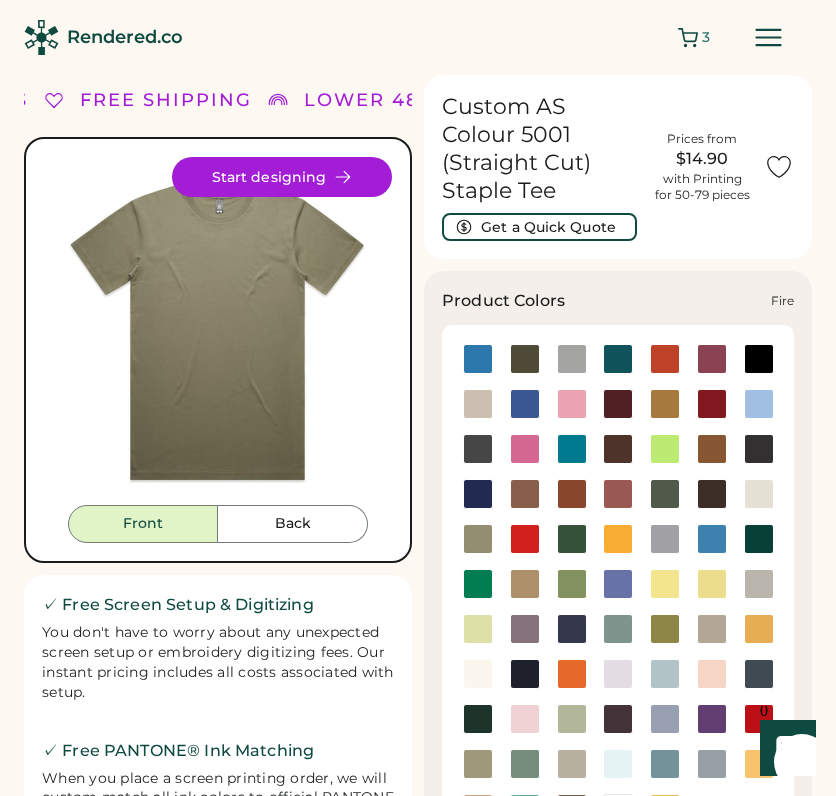 click at bounding box center [525, 539] 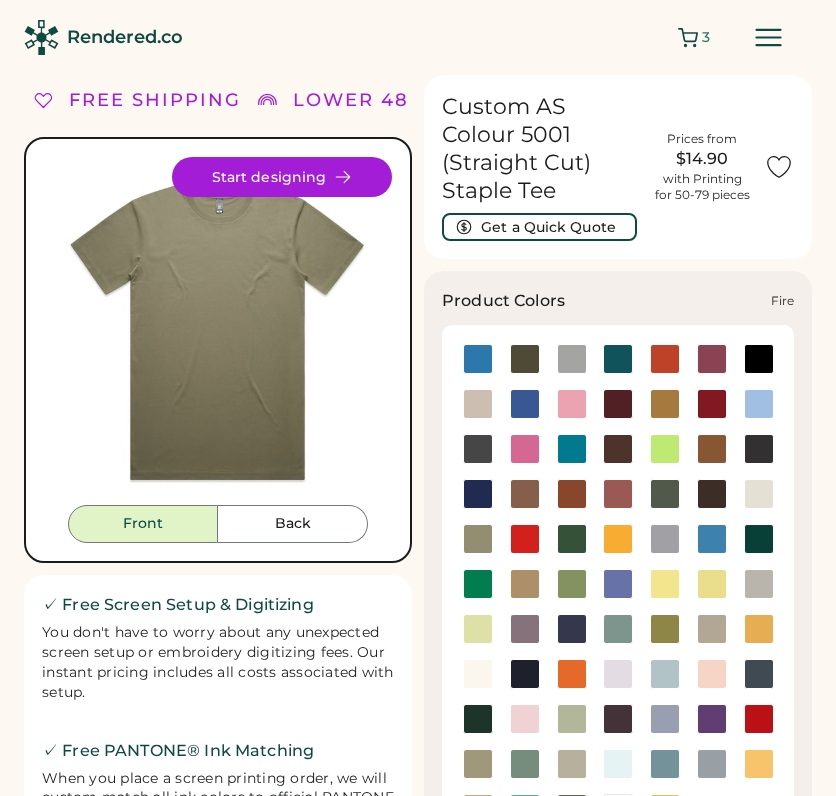 scroll, scrollTop: 0, scrollLeft: 0, axis: both 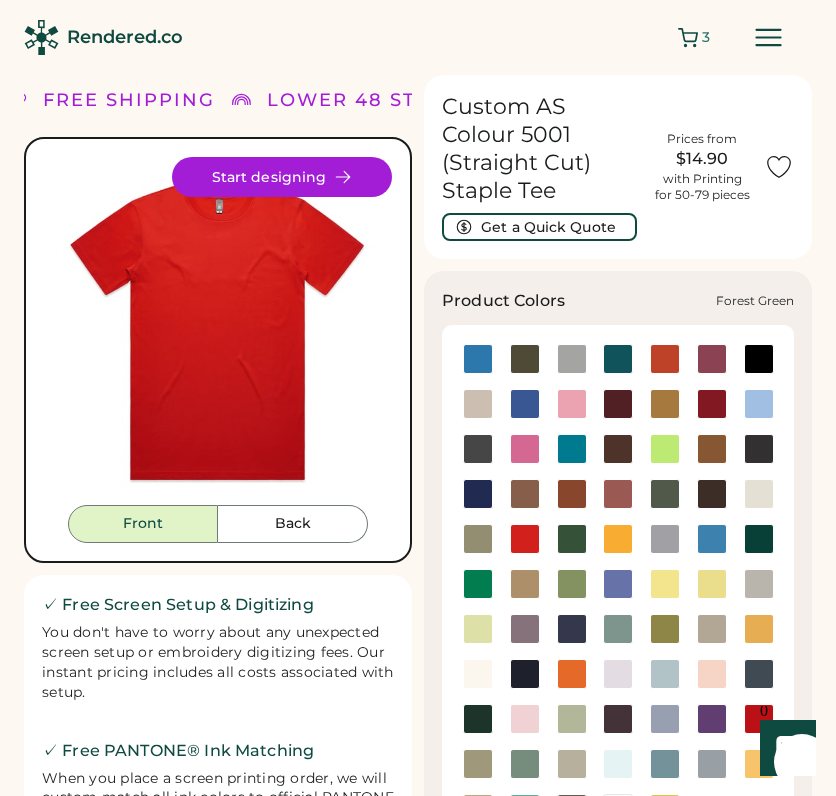 click at bounding box center [572, 539] 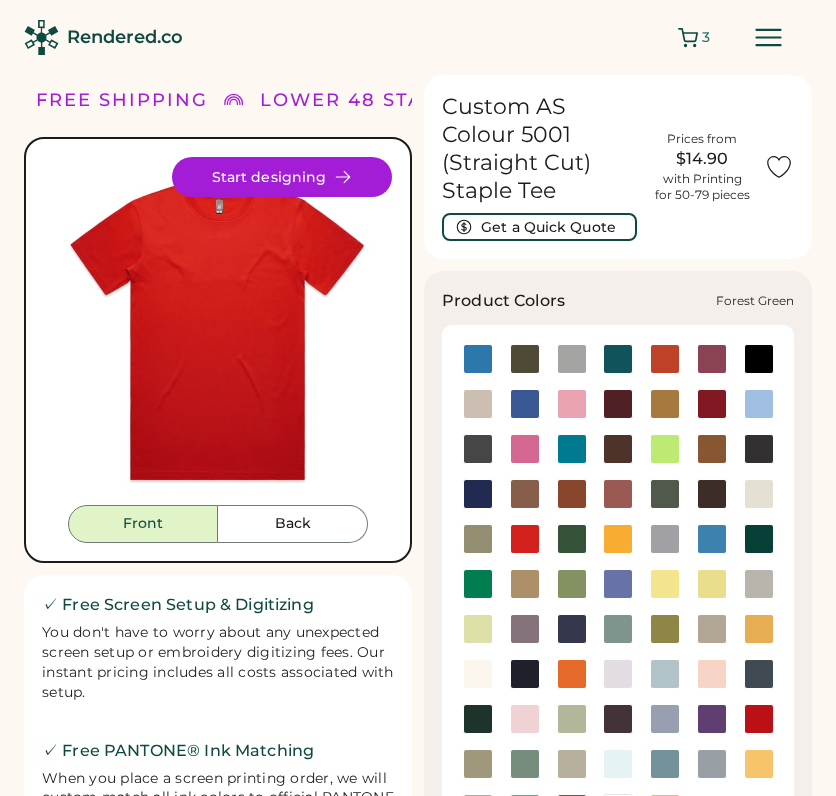 scroll, scrollTop: 0, scrollLeft: 0, axis: both 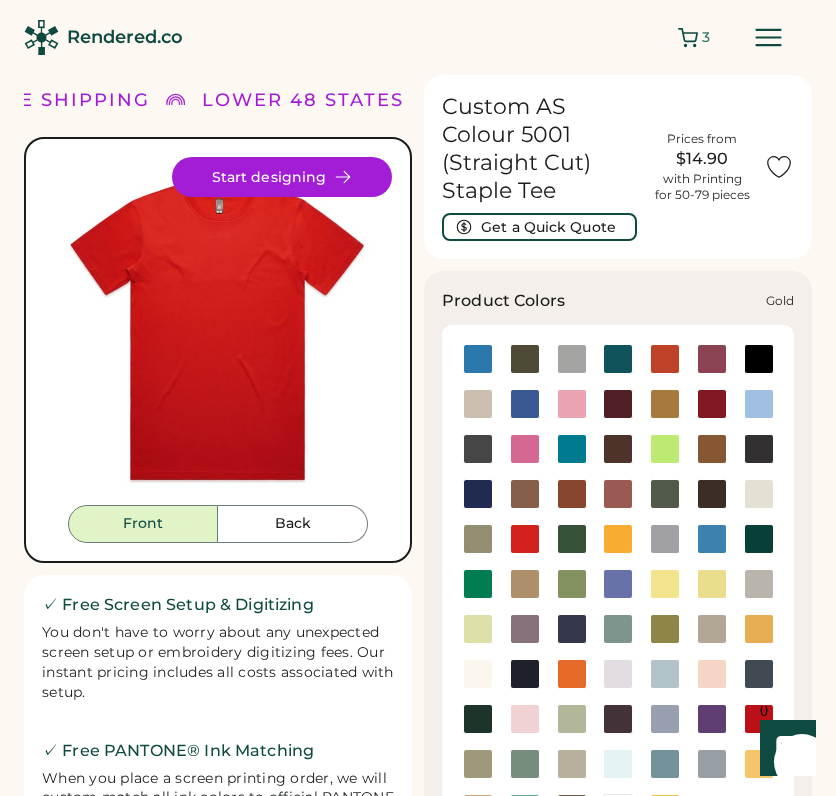 click at bounding box center [618, 539] 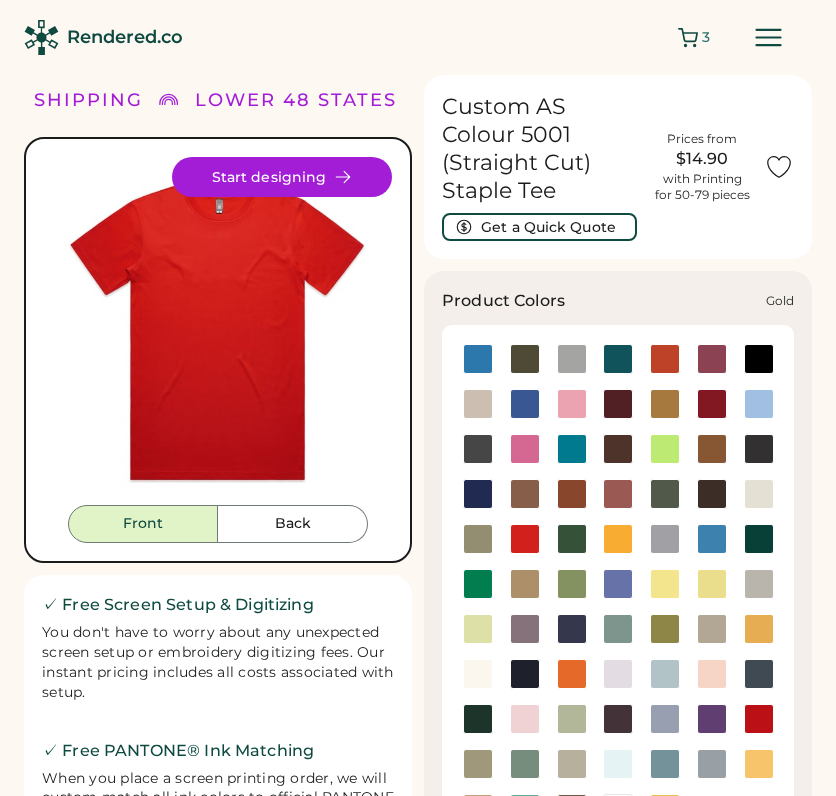 scroll, scrollTop: 0, scrollLeft: 0, axis: both 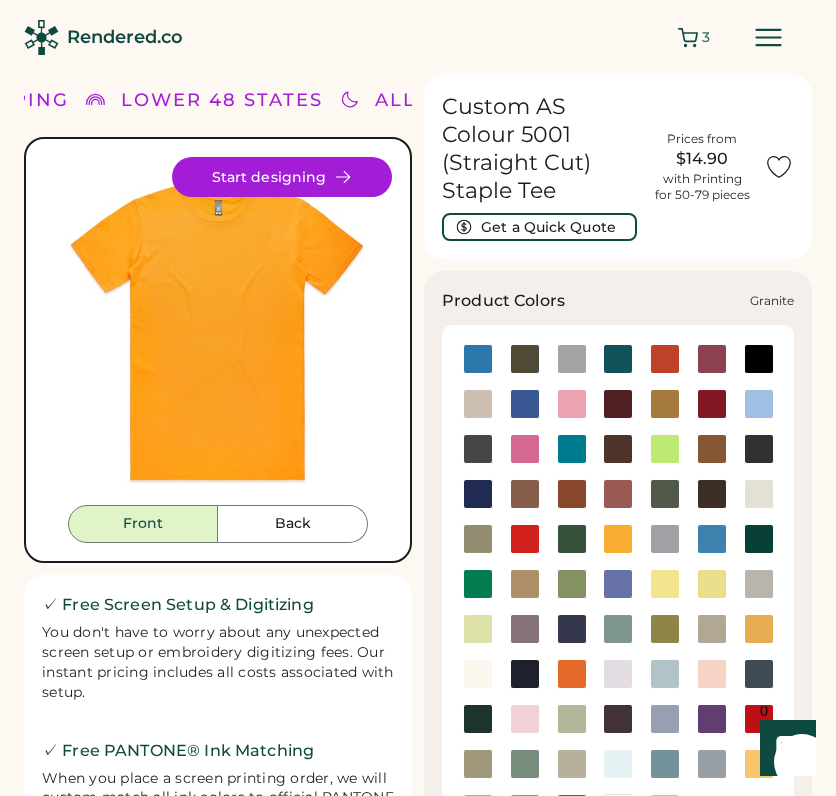 click at bounding box center [665, 539] 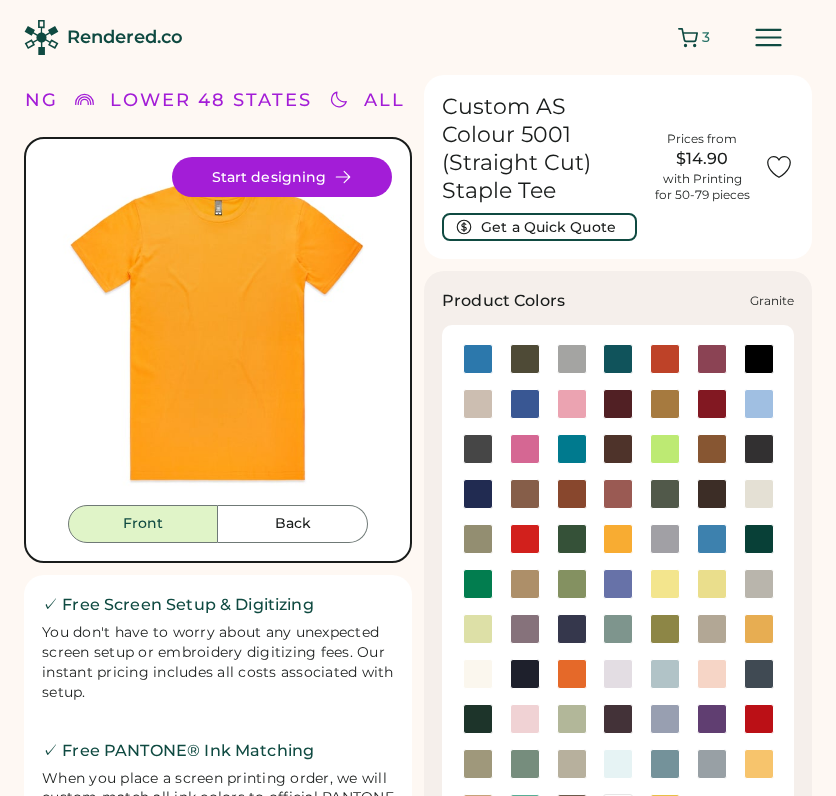 scroll, scrollTop: 0, scrollLeft: 0, axis: both 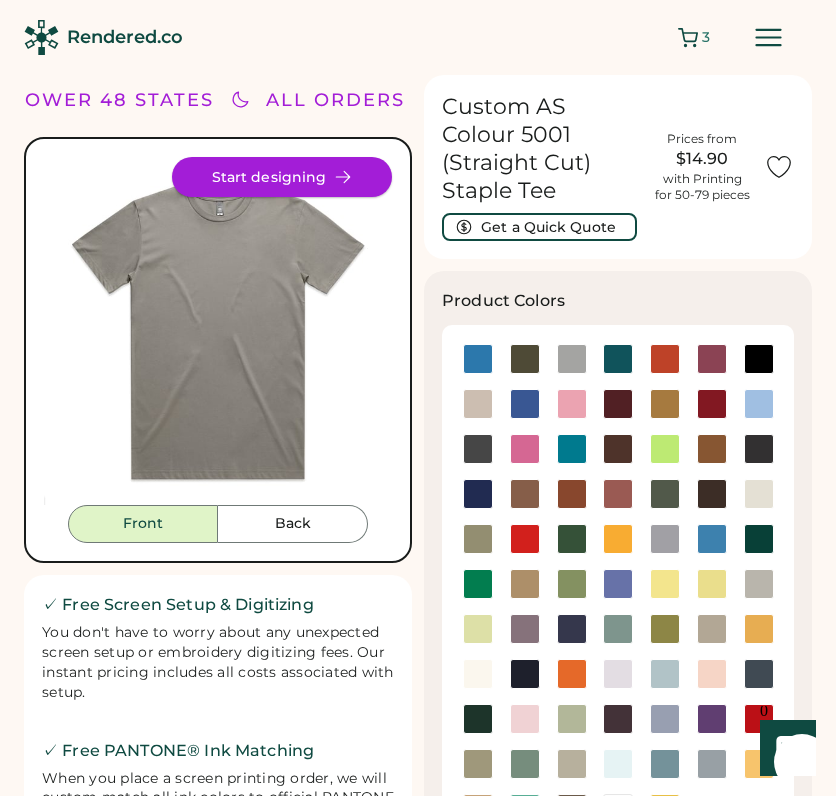click on "Start designing" at bounding box center [282, 177] 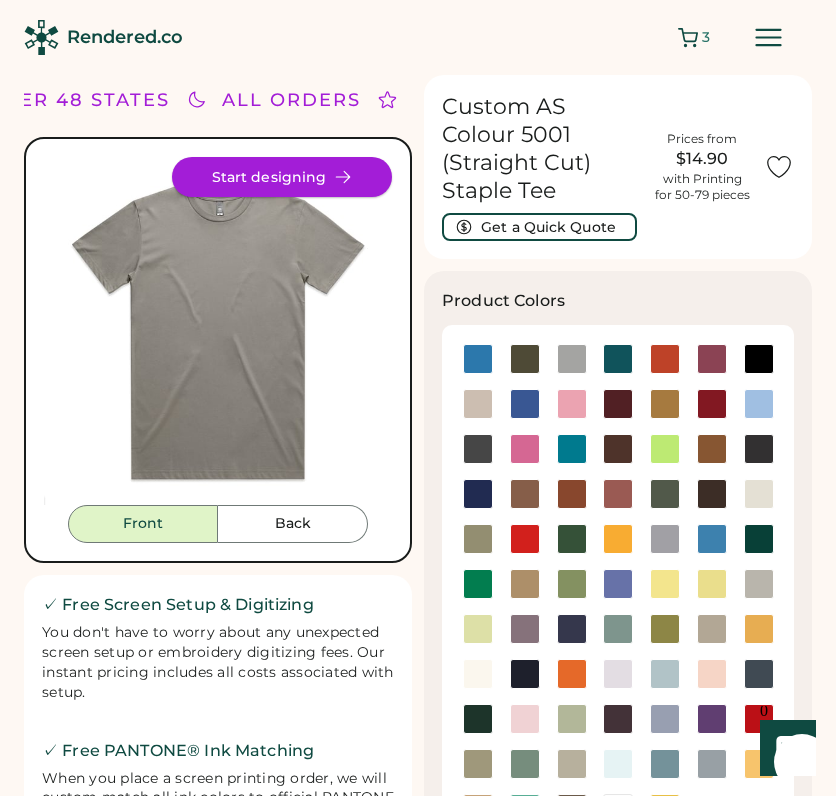click on "Start designing" at bounding box center (282, 177) 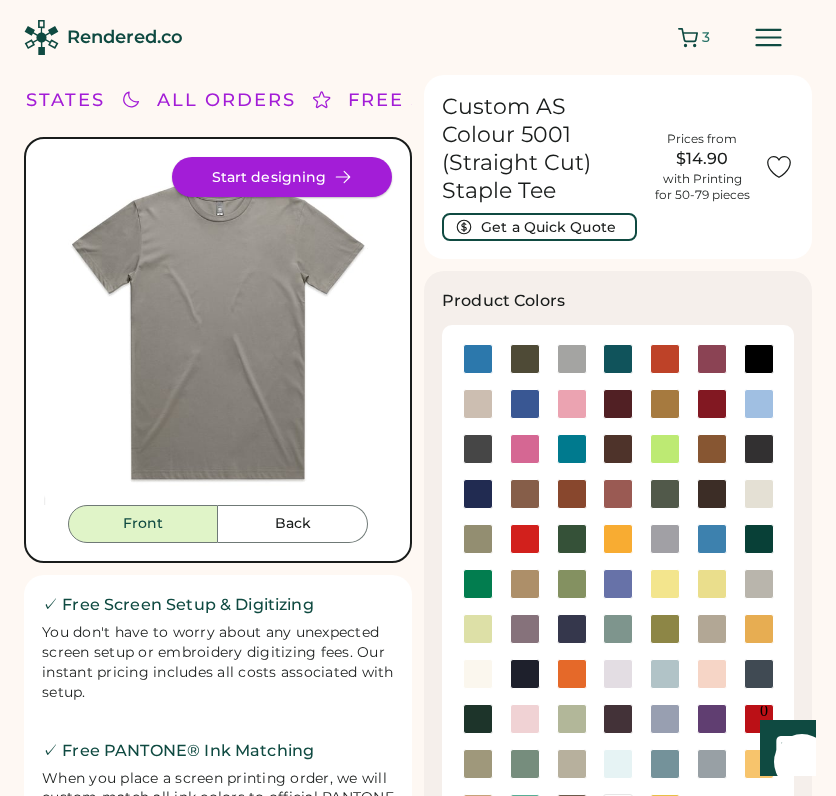 click on "Start designing" at bounding box center [282, 177] 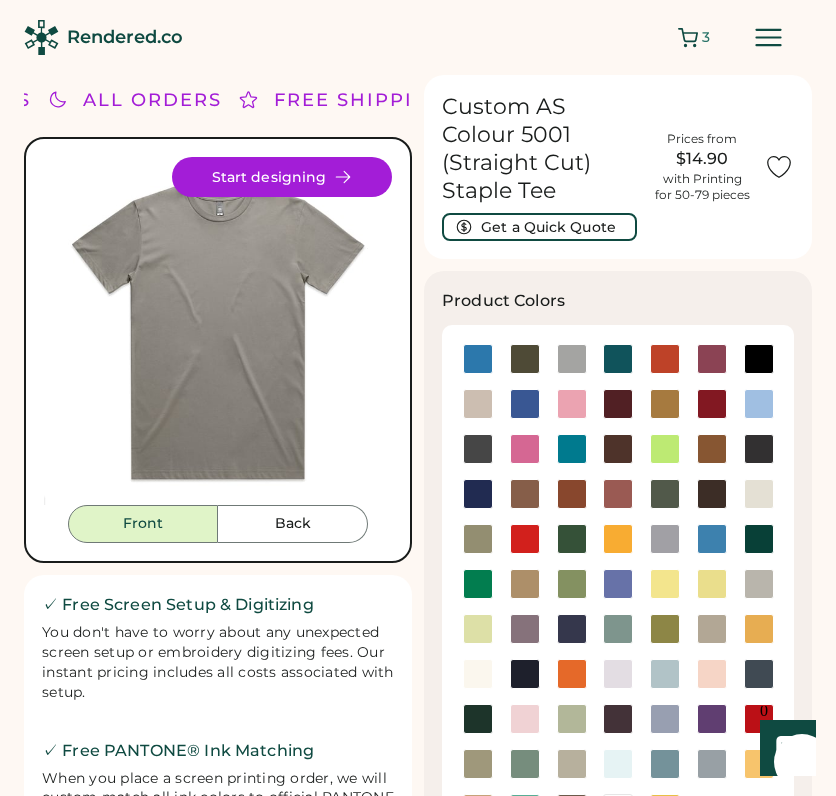 click 